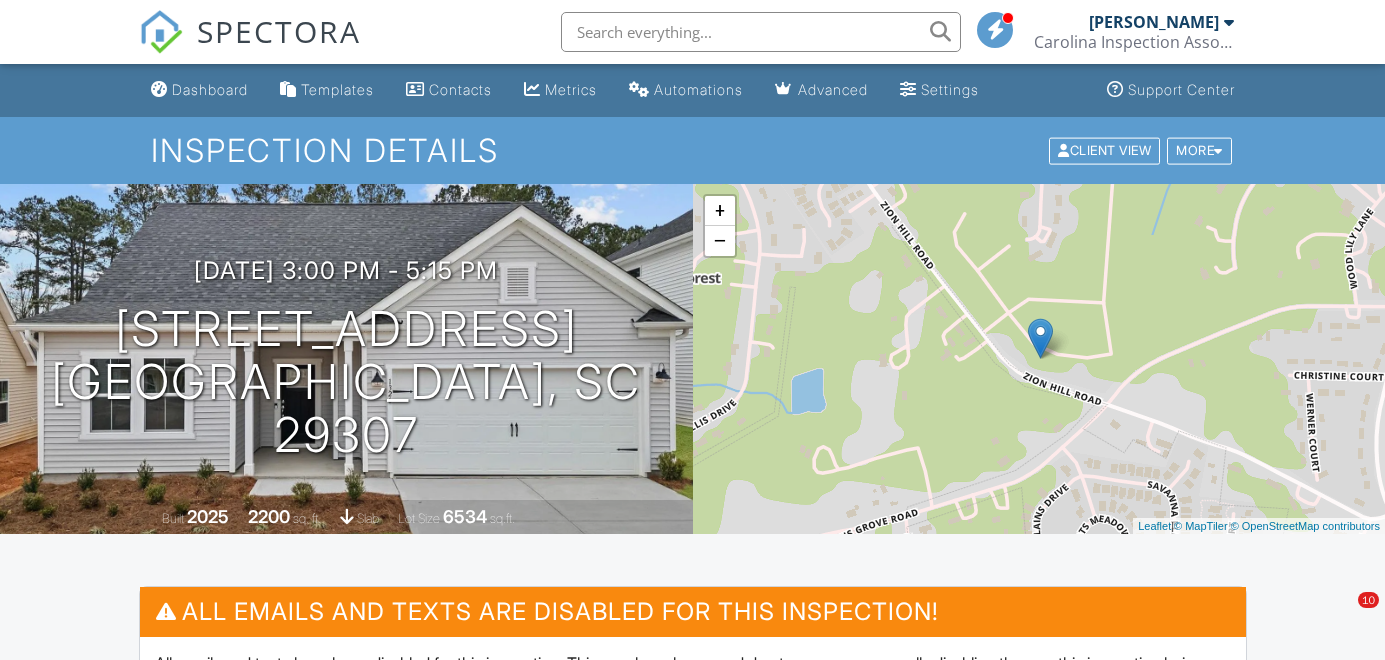 scroll, scrollTop: 0, scrollLeft: 0, axis: both 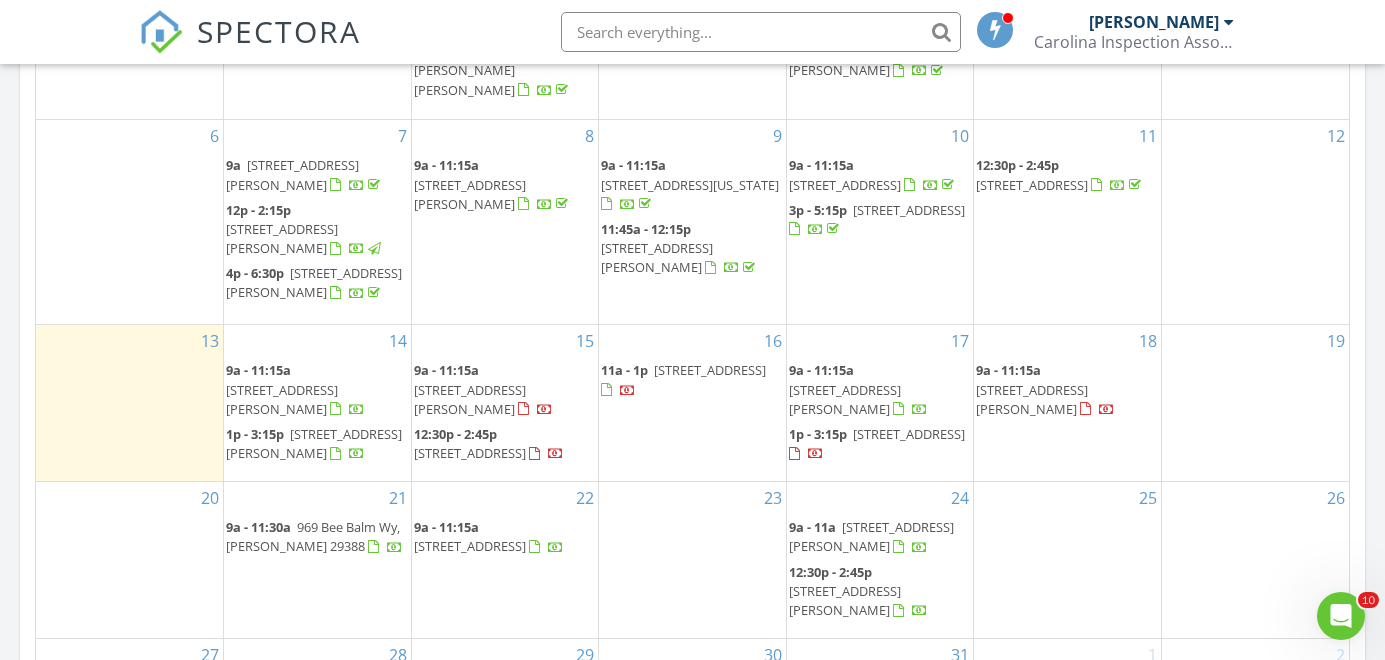 click on "[STREET_ADDRESS]" at bounding box center [909, 210] 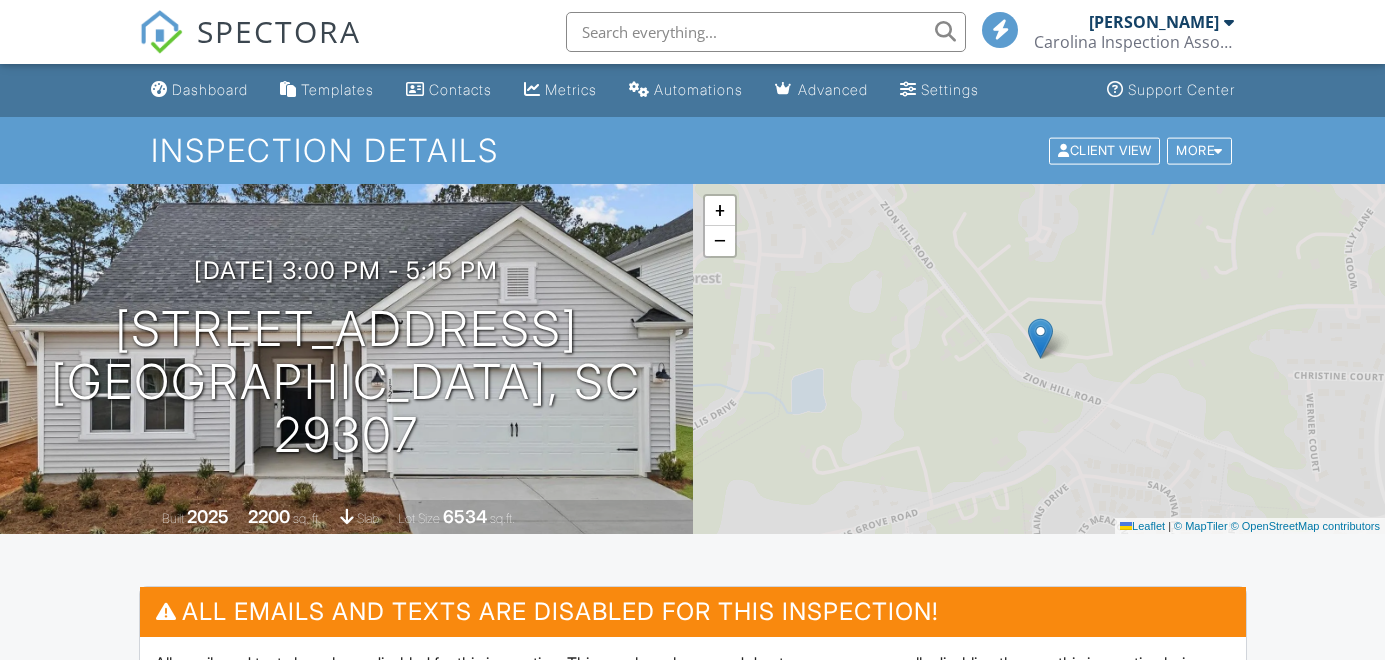 scroll, scrollTop: 708, scrollLeft: 0, axis: vertical 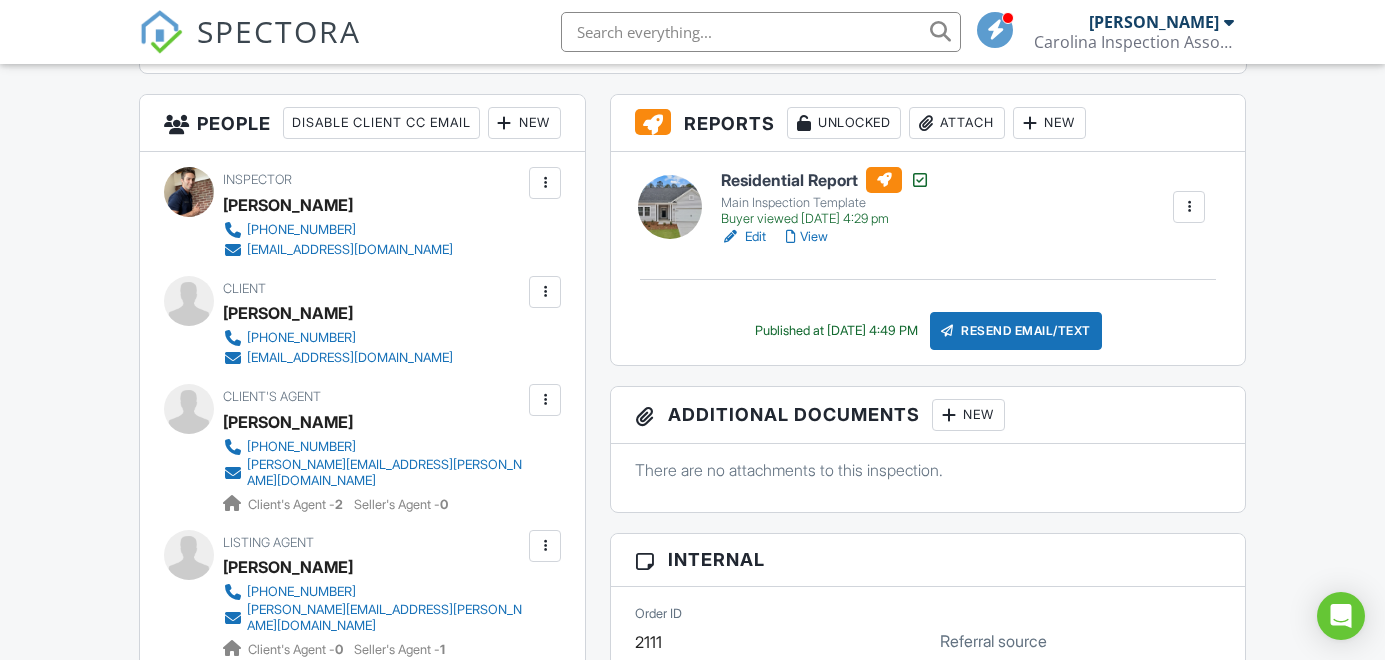 drag, startPoint x: 222, startPoint y: 352, endPoint x: 397, endPoint y: 351, distance: 175.00285 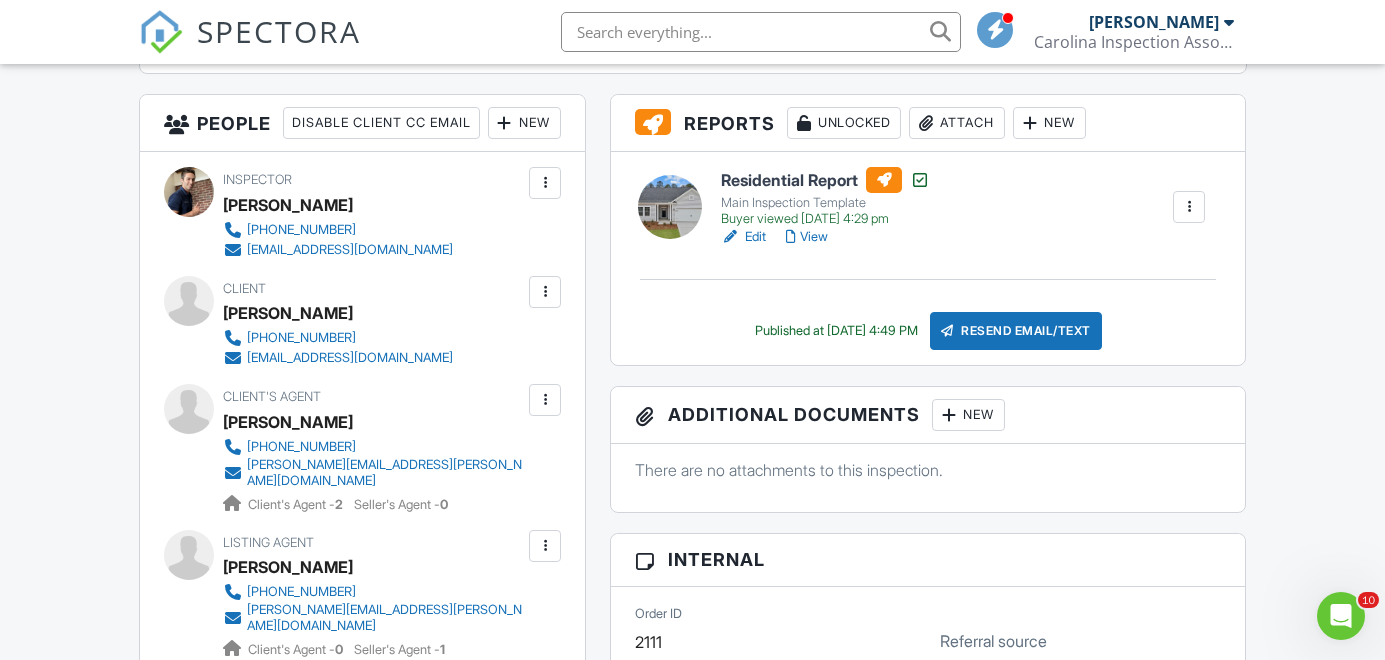scroll, scrollTop: 0, scrollLeft: 0, axis: both 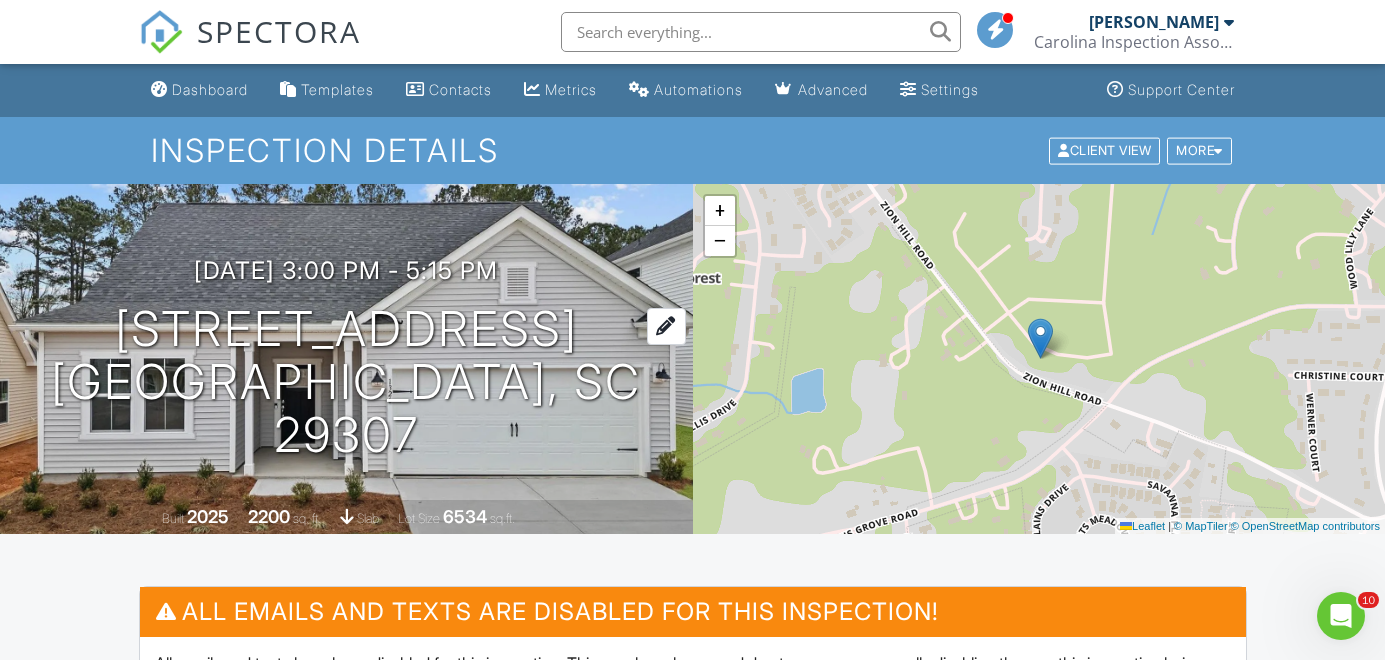 click on "1326 Willow Rdg Wy
Spartanburg, SC 29307" at bounding box center (346, 382) 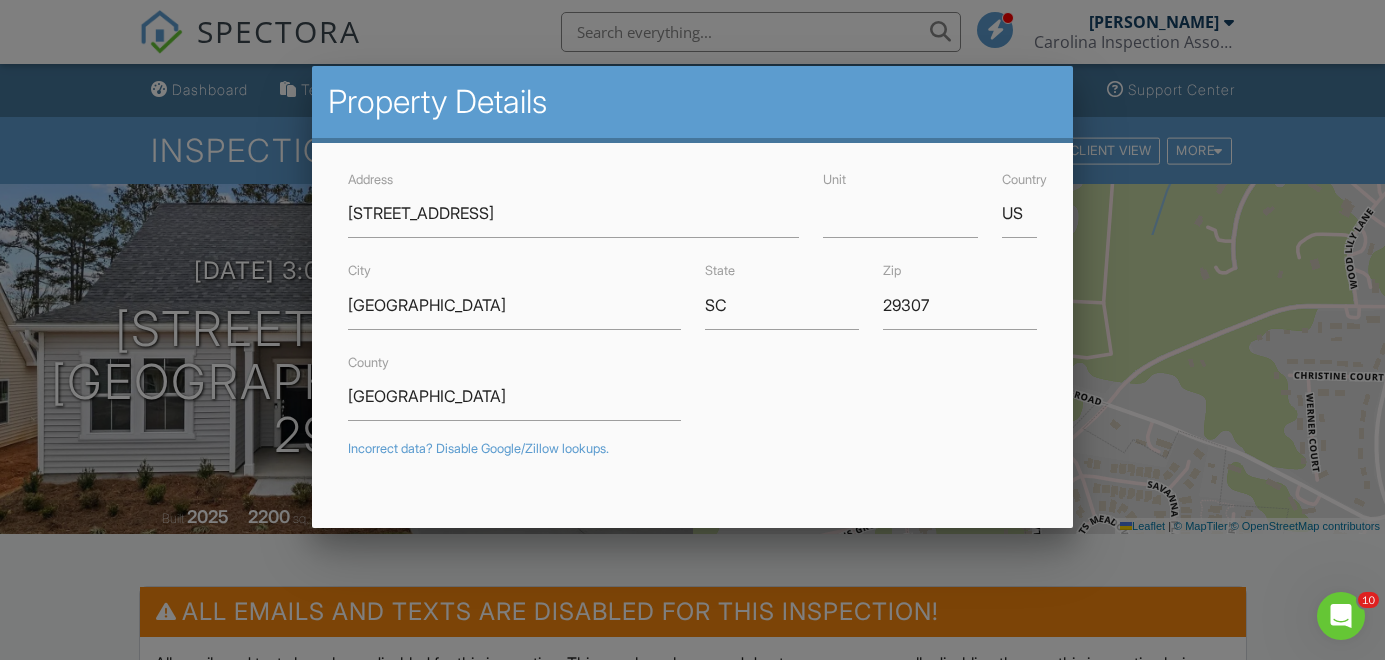 click at bounding box center (692, 312) 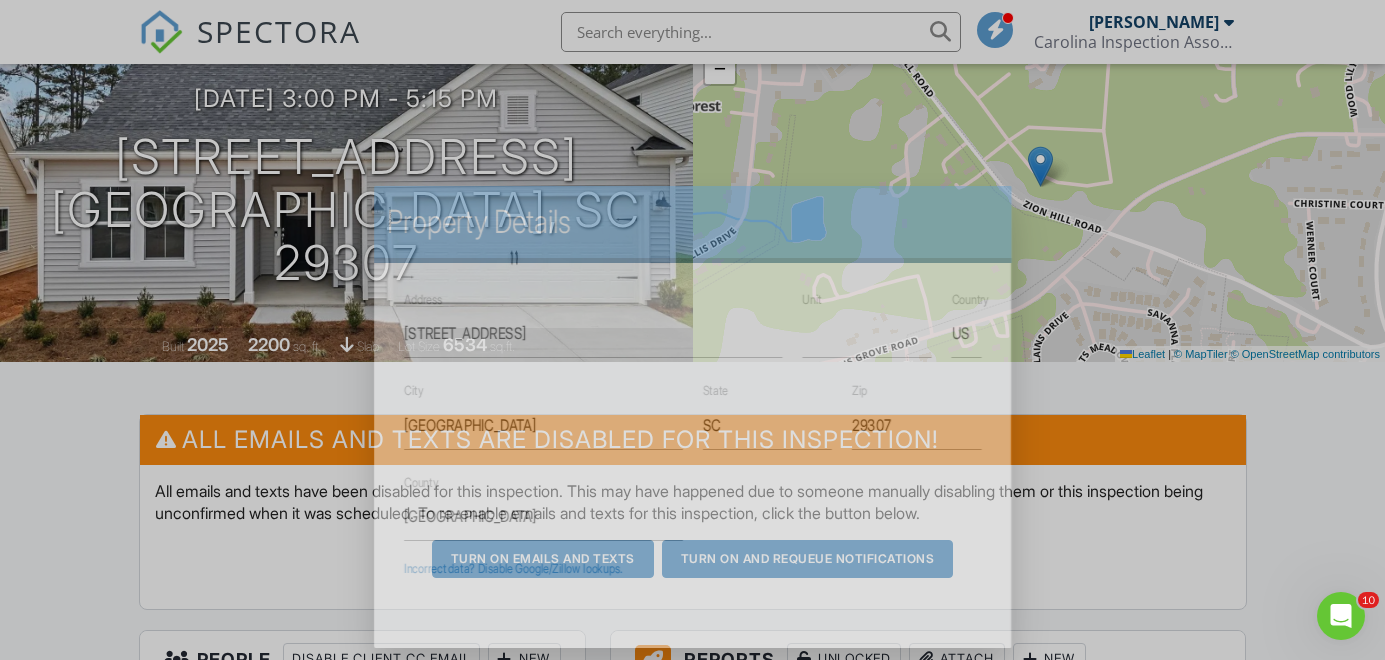 scroll, scrollTop: 599, scrollLeft: 0, axis: vertical 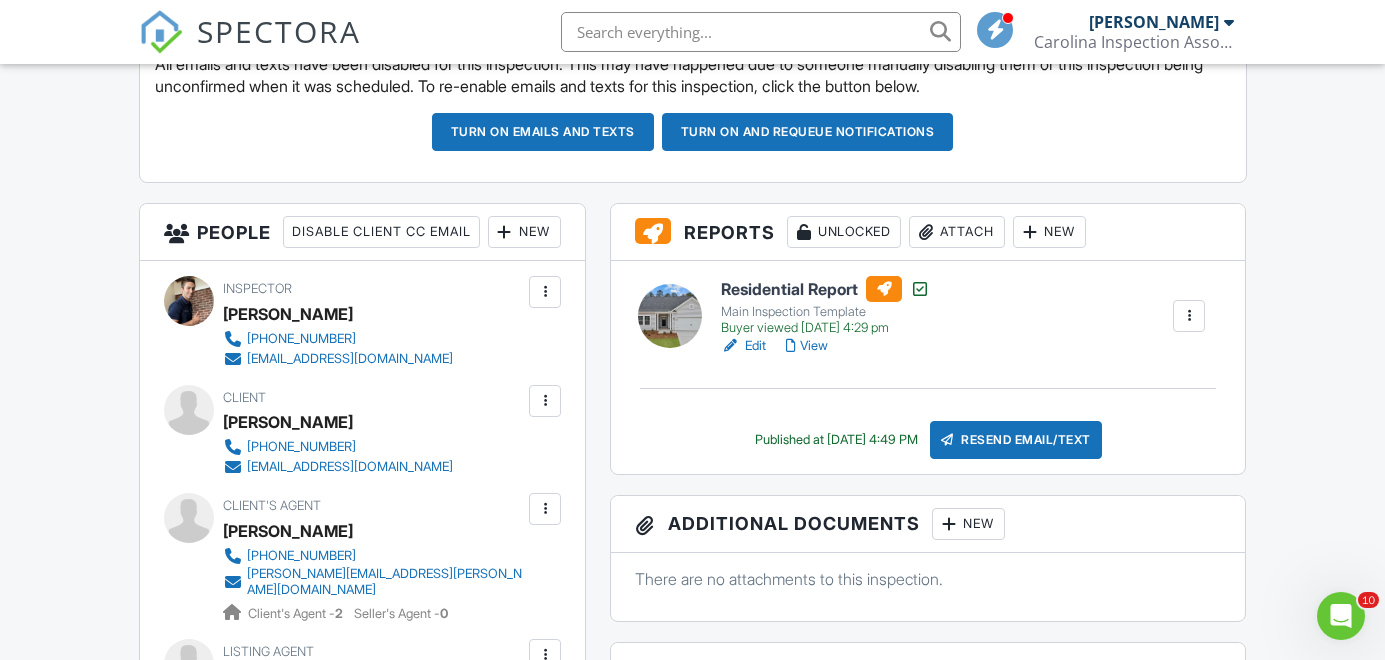 click on "Attach" at bounding box center (957, 232) 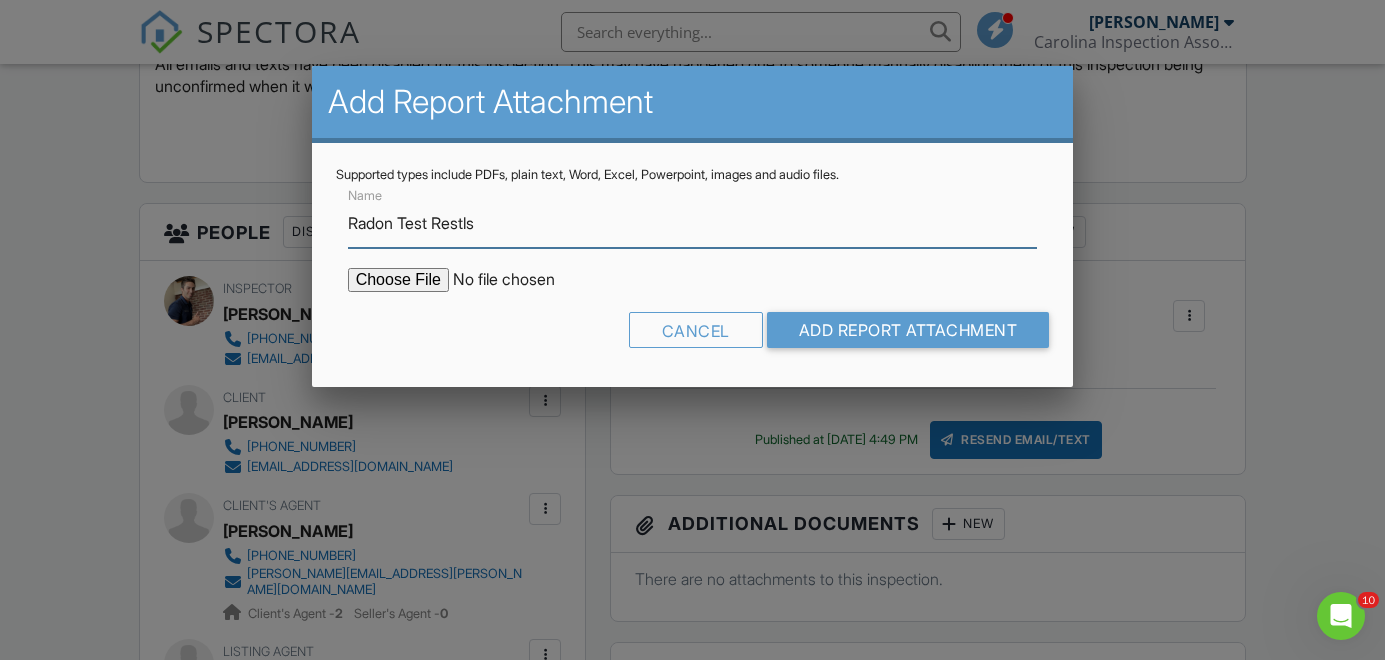 drag, startPoint x: 462, startPoint y: 216, endPoint x: 698, endPoint y: 239, distance: 237.11812 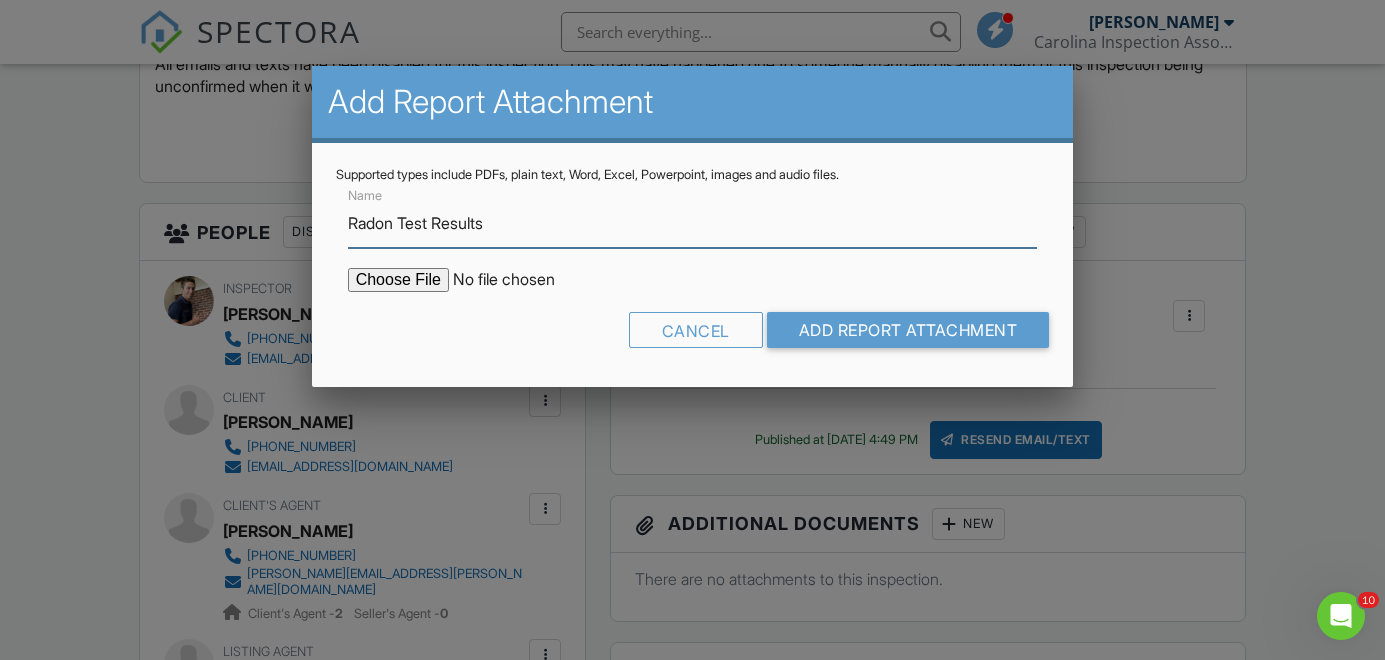 type on "Radon Test Results" 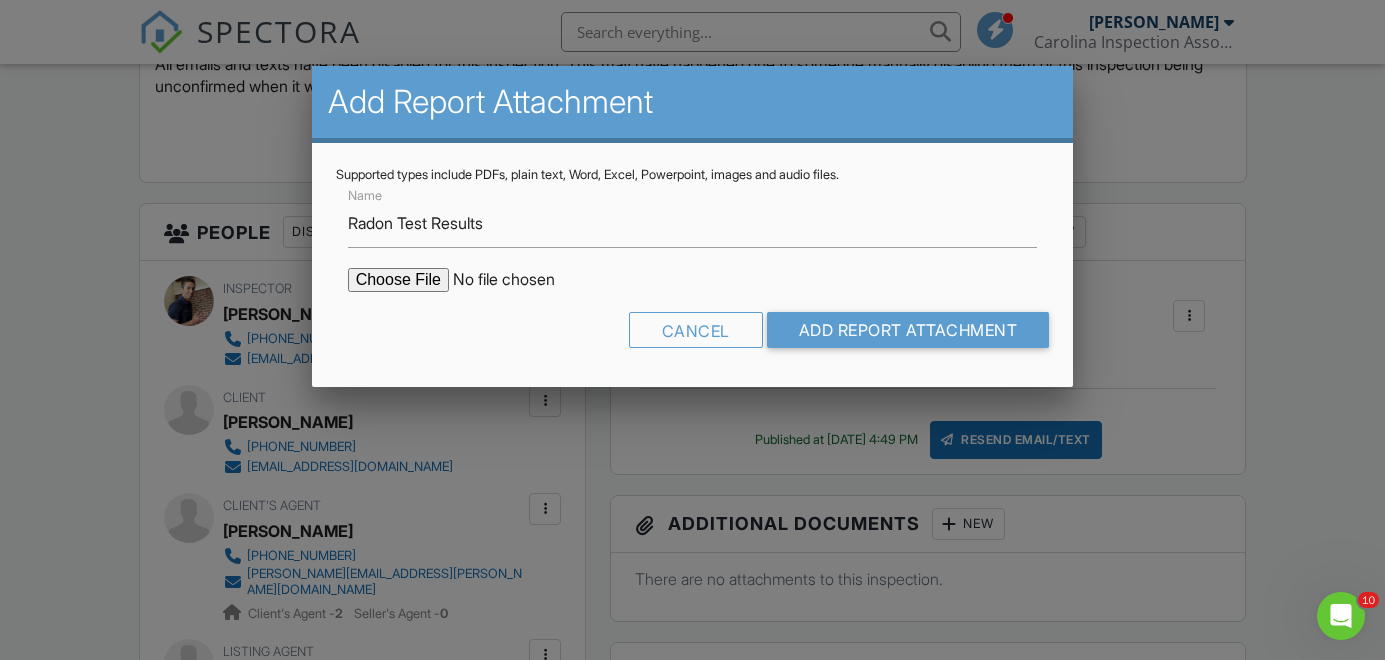 click on "Name
Radon Test Results
Cancel
Add Report Attachment" at bounding box center (693, 273) 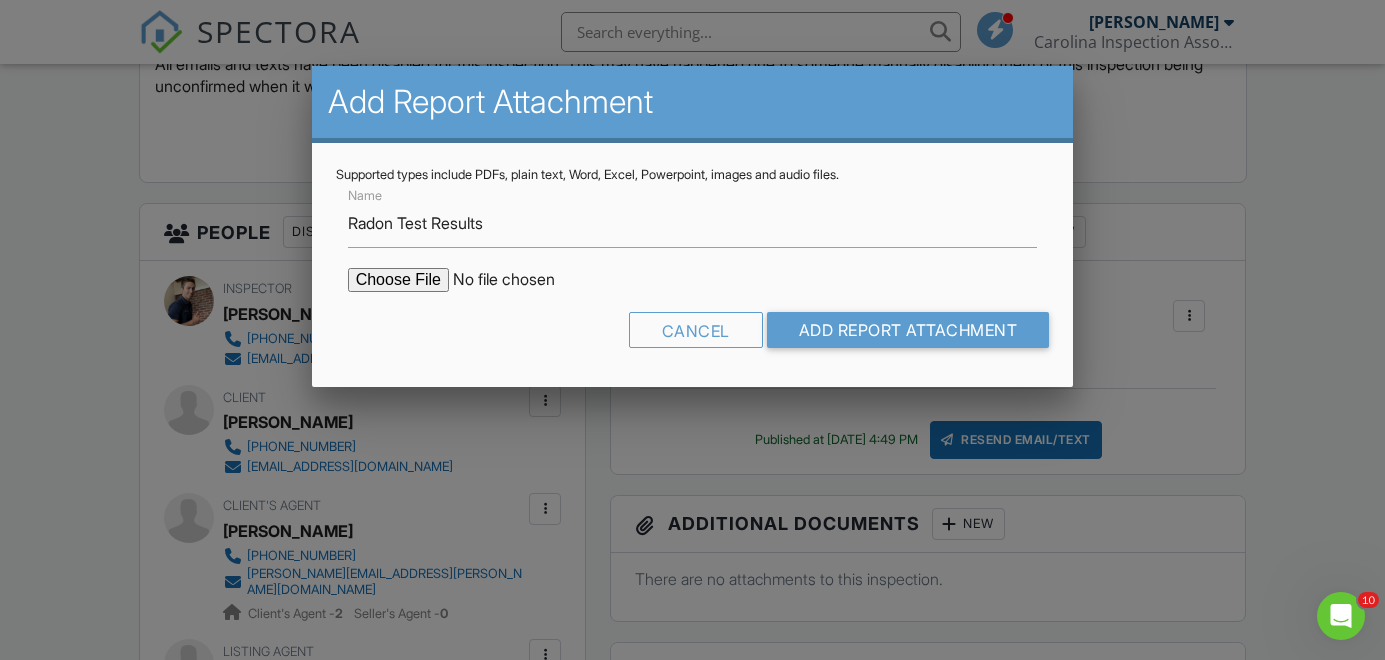 click on "Add Report Attachment" at bounding box center [908, 330] 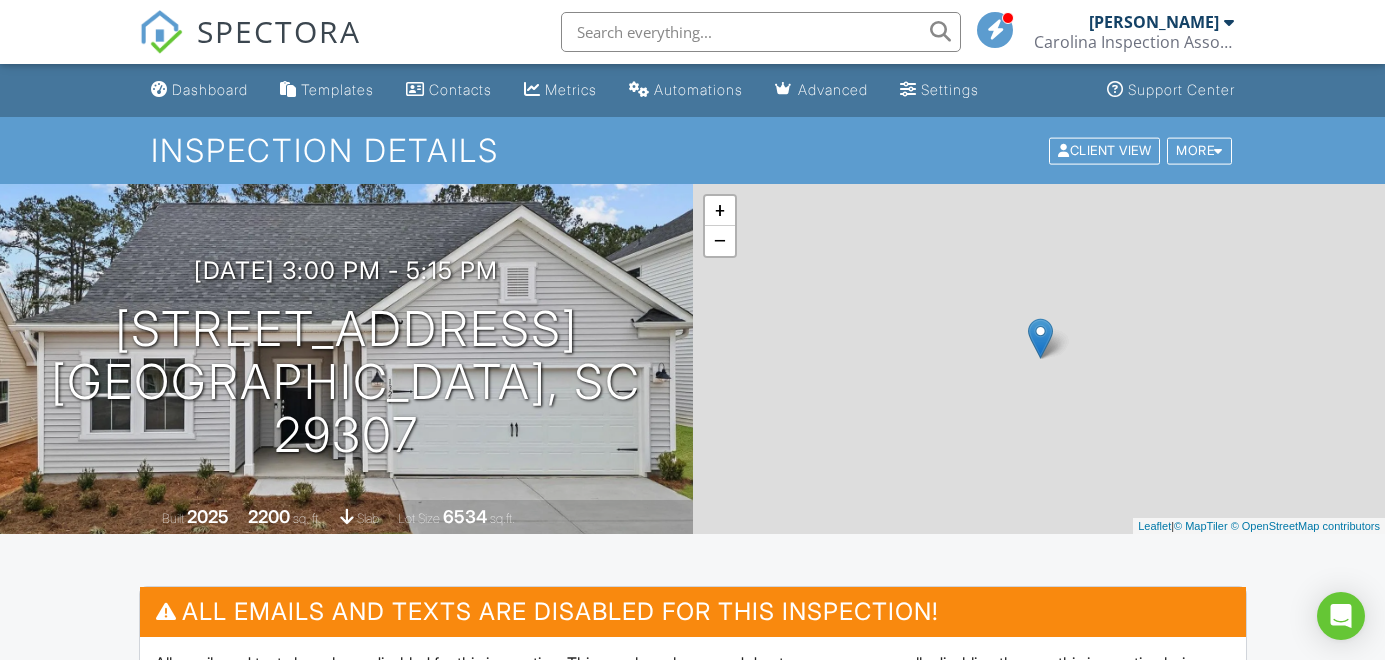 scroll, scrollTop: 0, scrollLeft: 0, axis: both 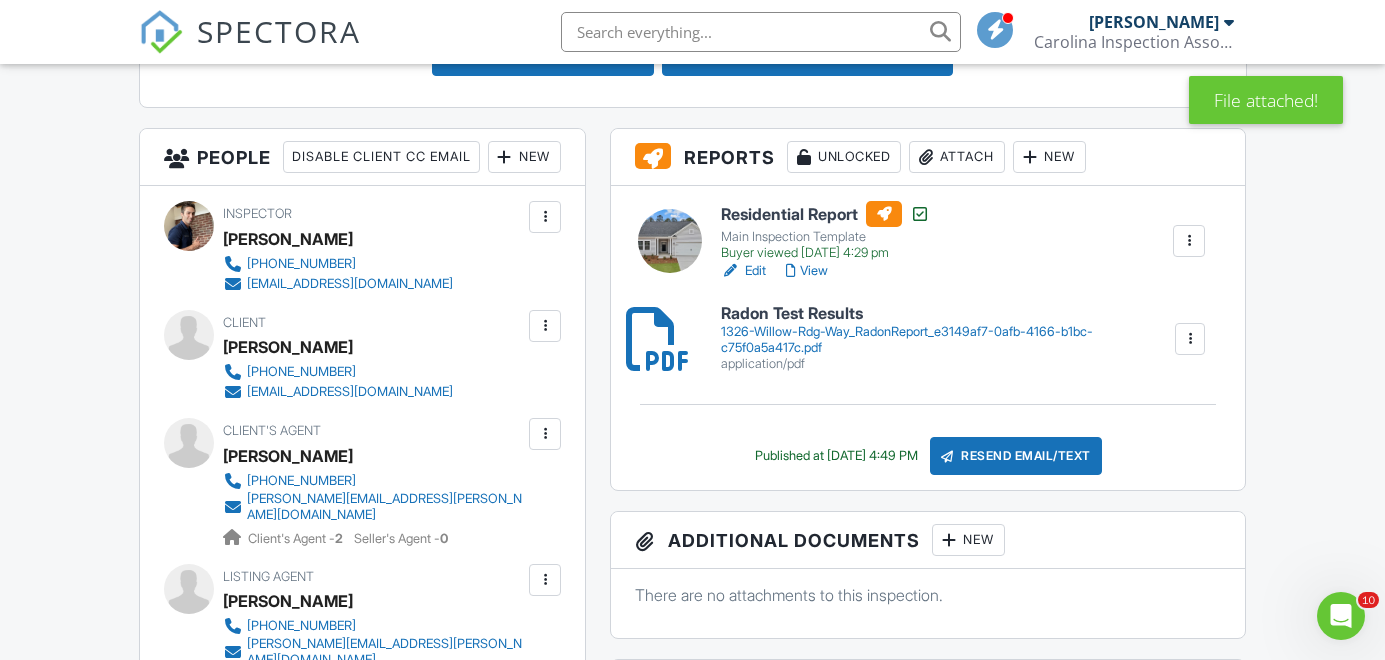 click on "Resend Email/Text" at bounding box center [1016, 456] 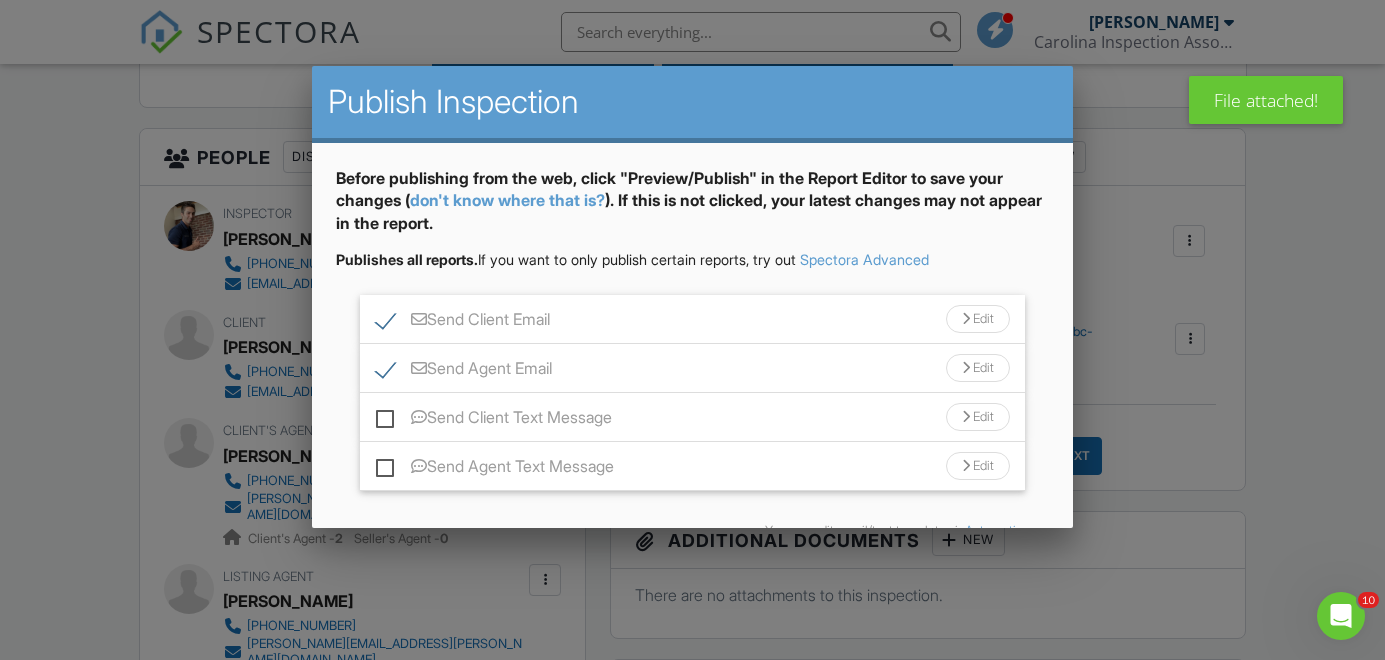 click on "Edit" at bounding box center [978, 319] 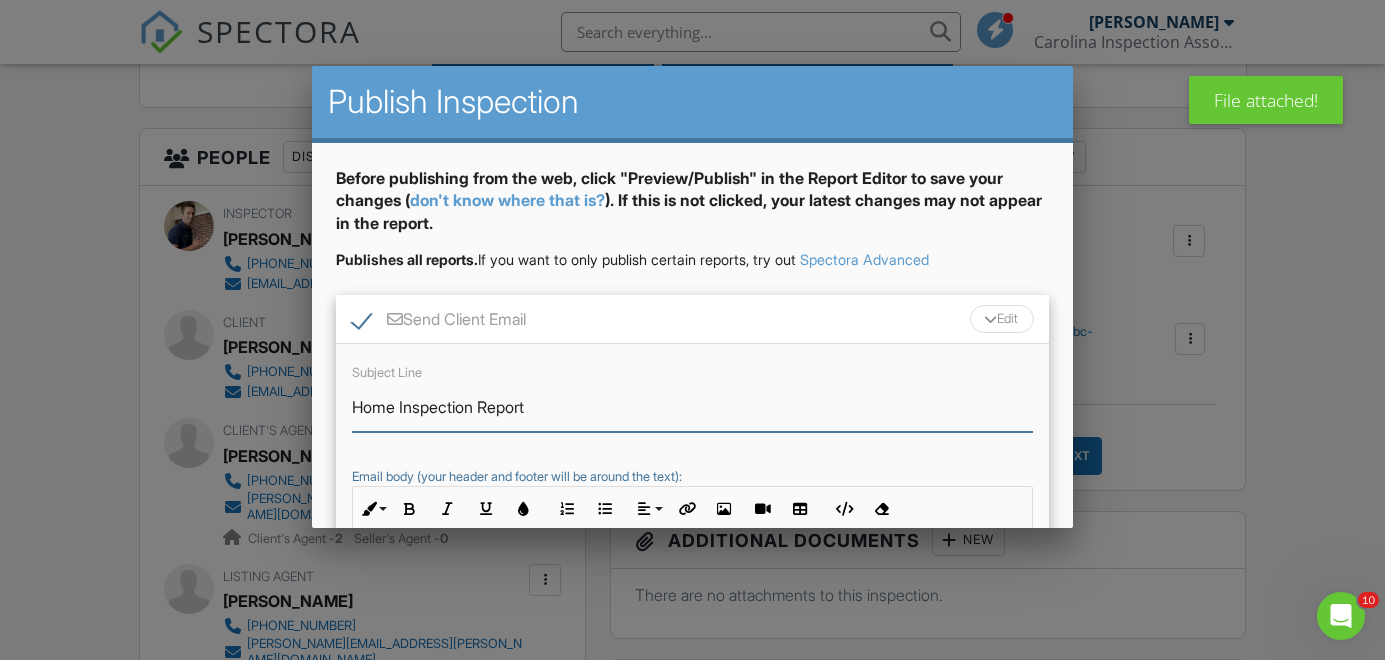 click on "Home Inspection Report" at bounding box center [693, 407] 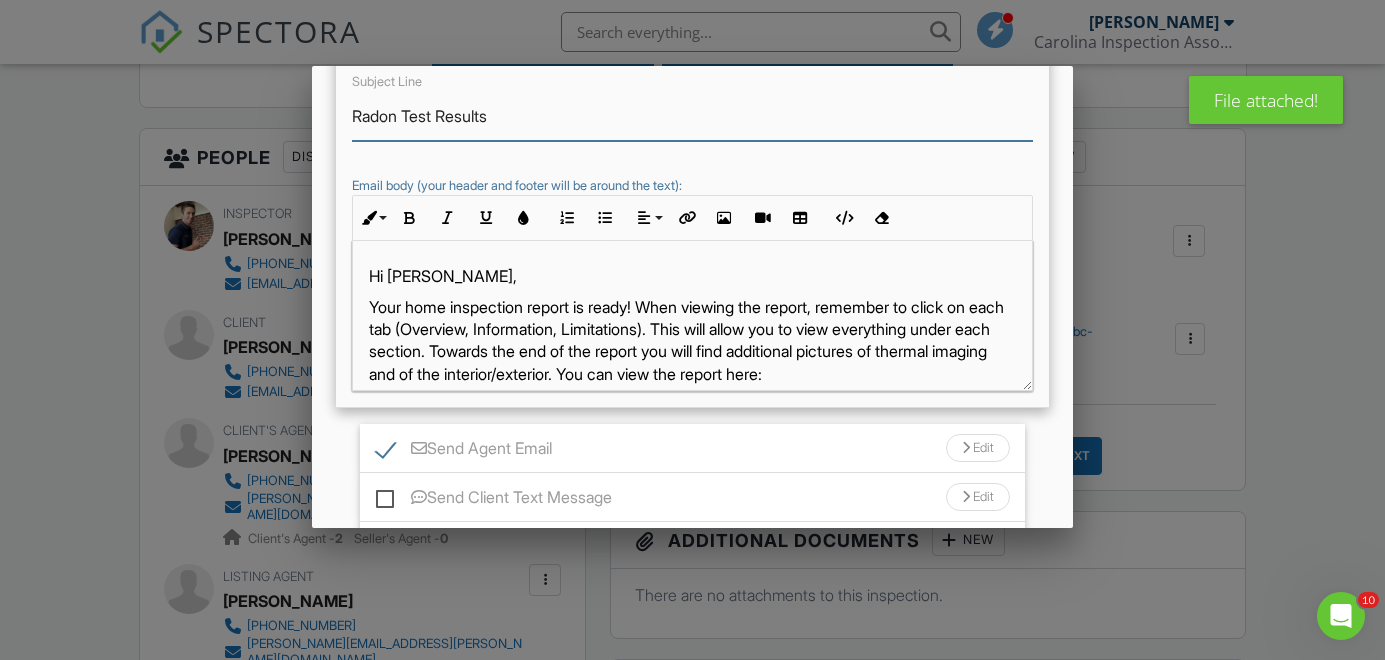 scroll, scrollTop: 328, scrollLeft: 0, axis: vertical 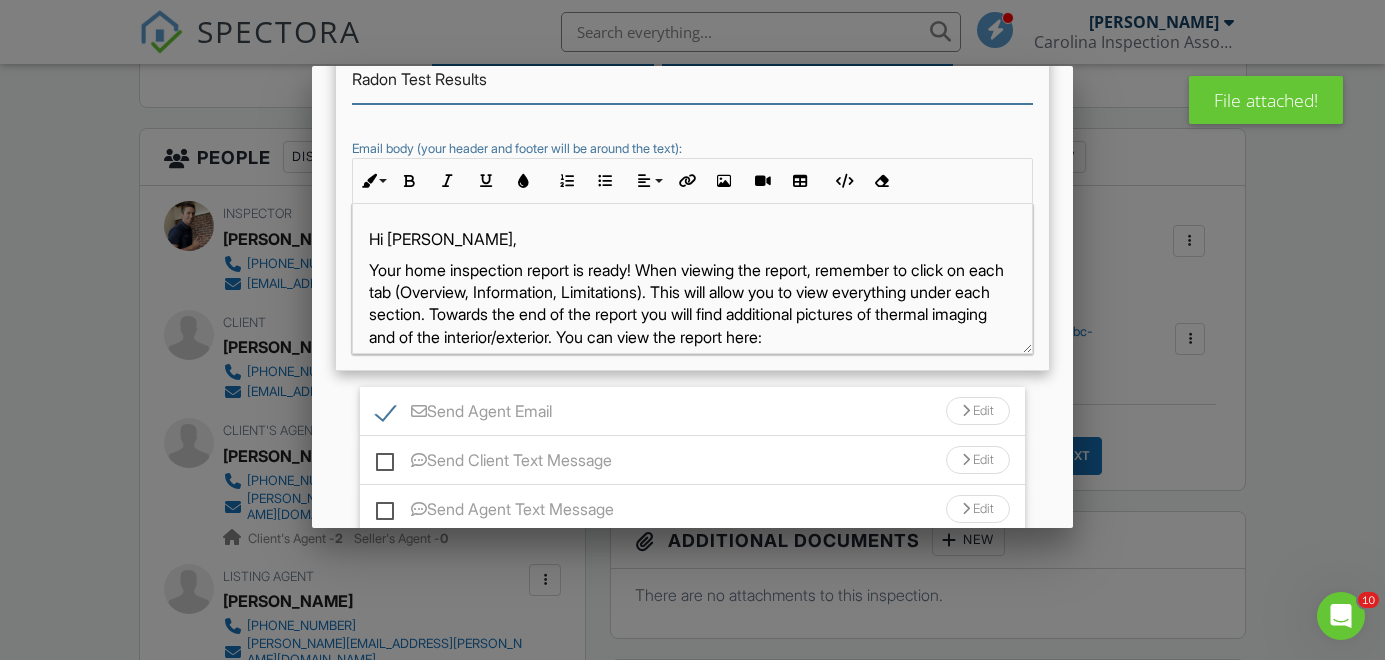click on "Radon Test Results" at bounding box center (693, 79) 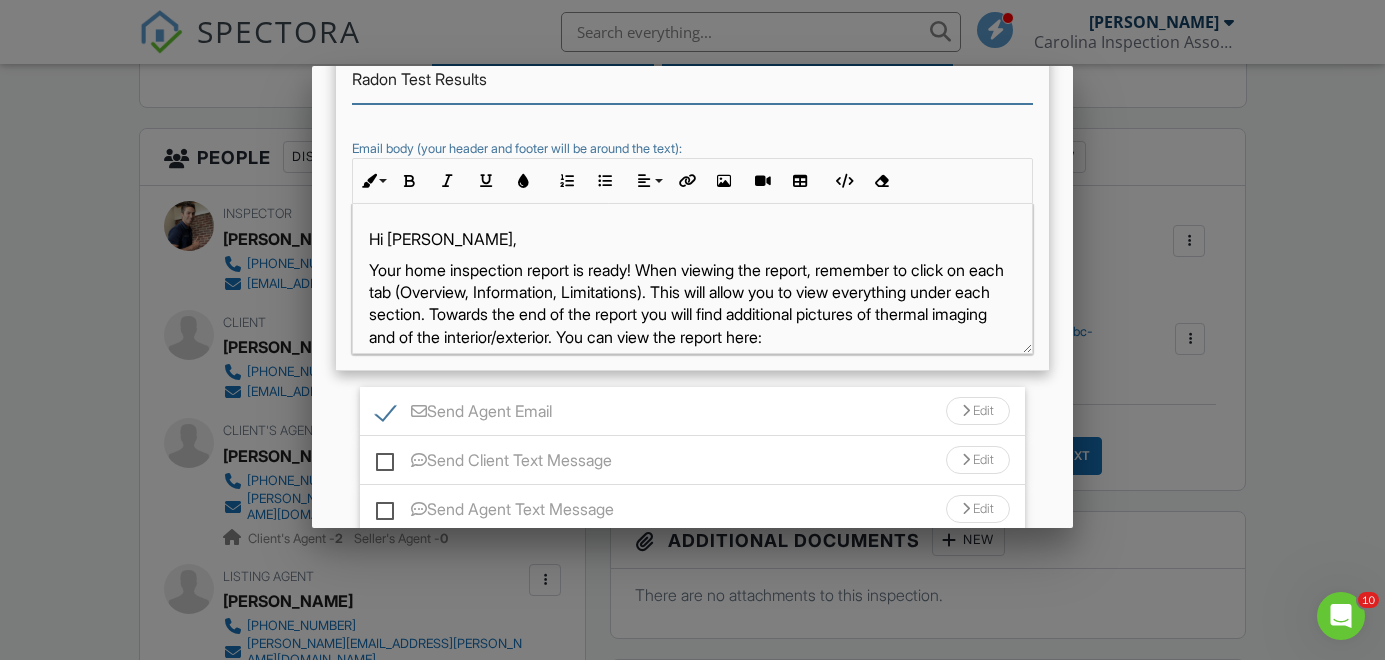 click on "Radon Test Results" at bounding box center [693, 79] 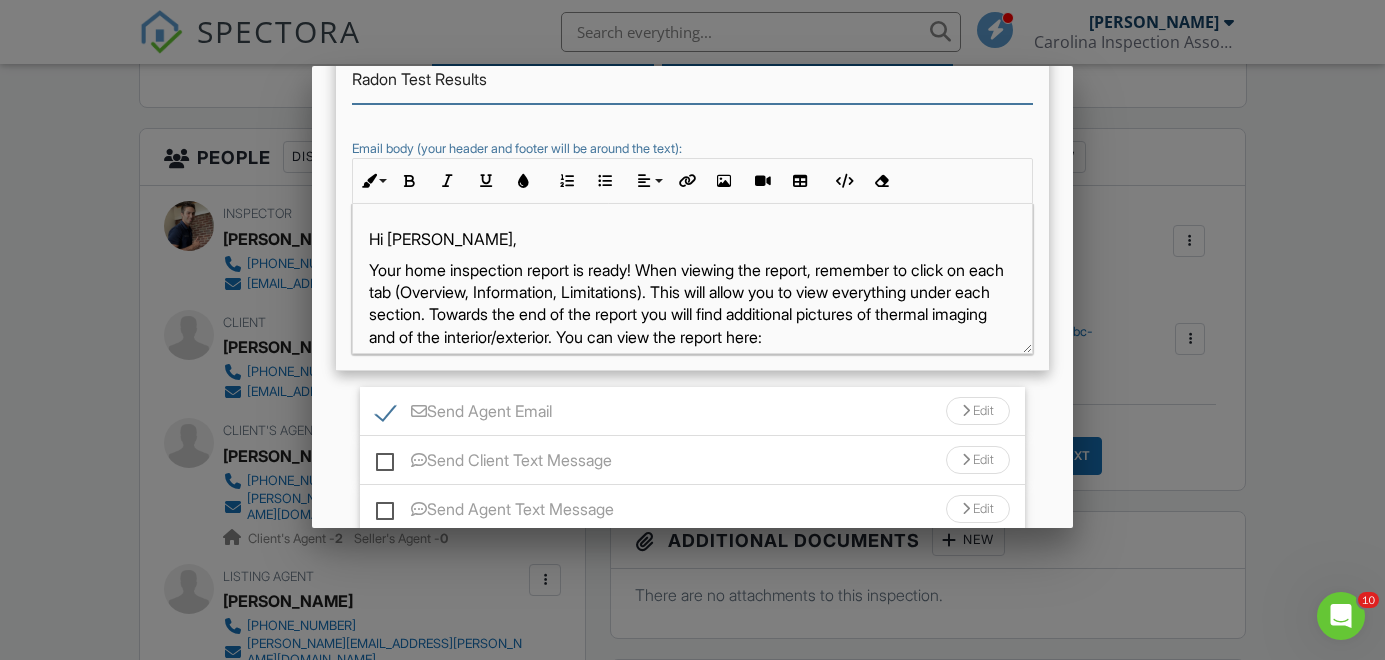 type on "Radon Test Results" 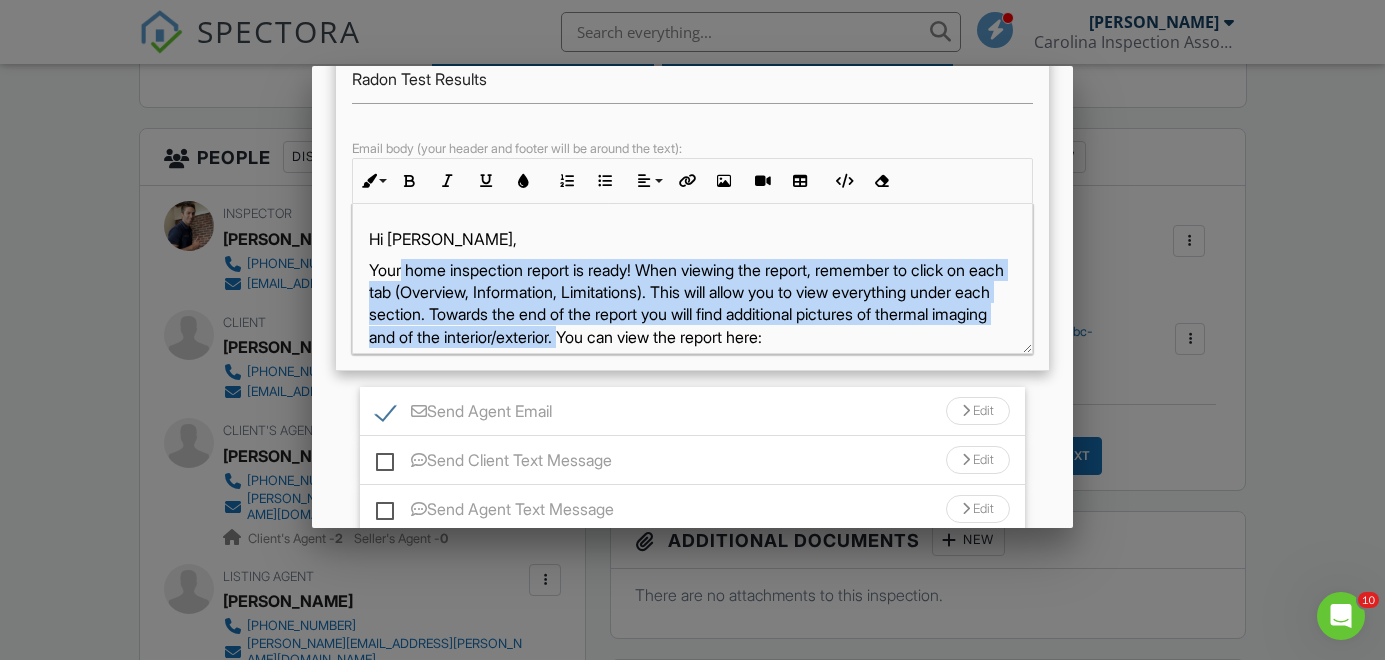 drag, startPoint x: 405, startPoint y: 261, endPoint x: 702, endPoint y: 330, distance: 304.90982 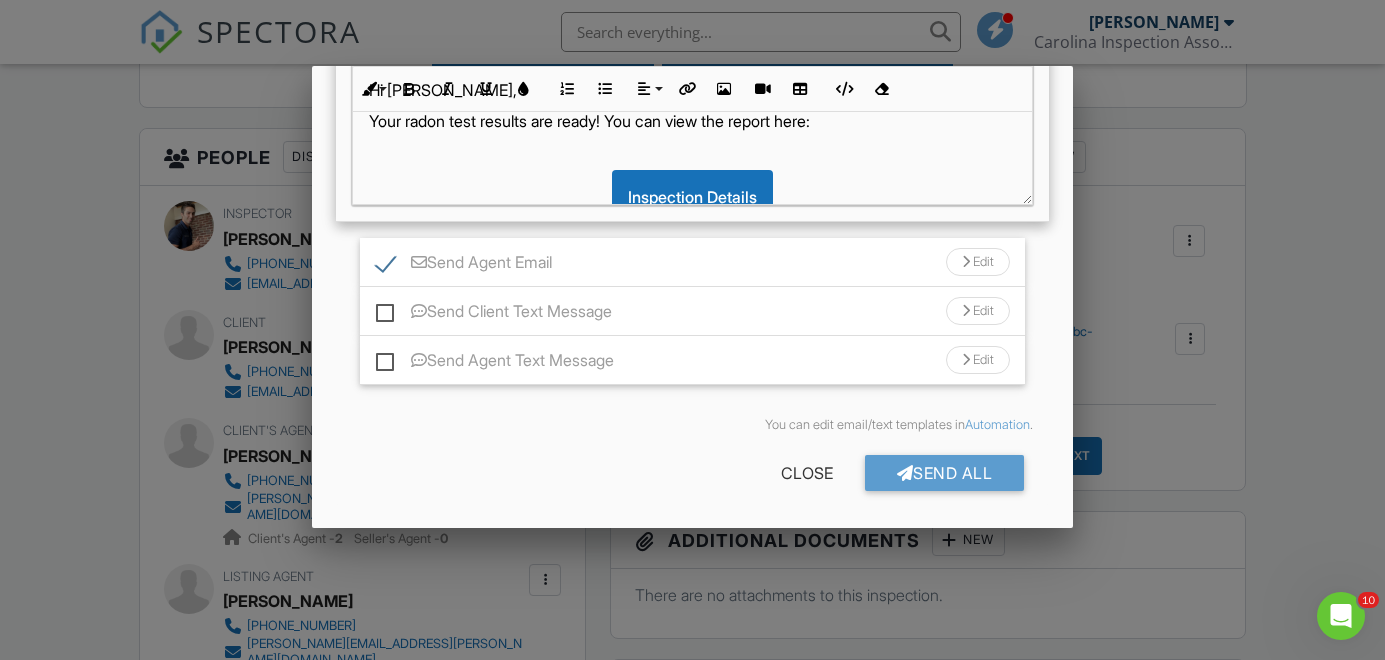 scroll, scrollTop: 475, scrollLeft: 0, axis: vertical 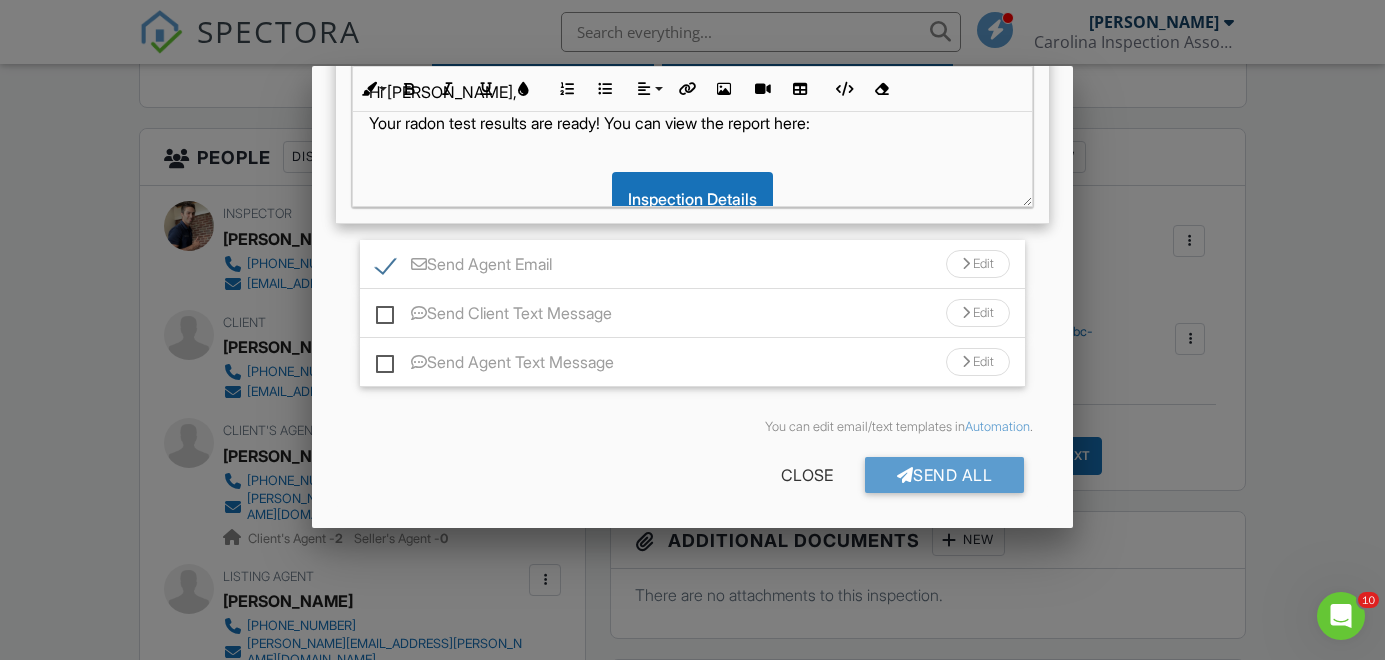 click on "Edit" at bounding box center [978, 264] 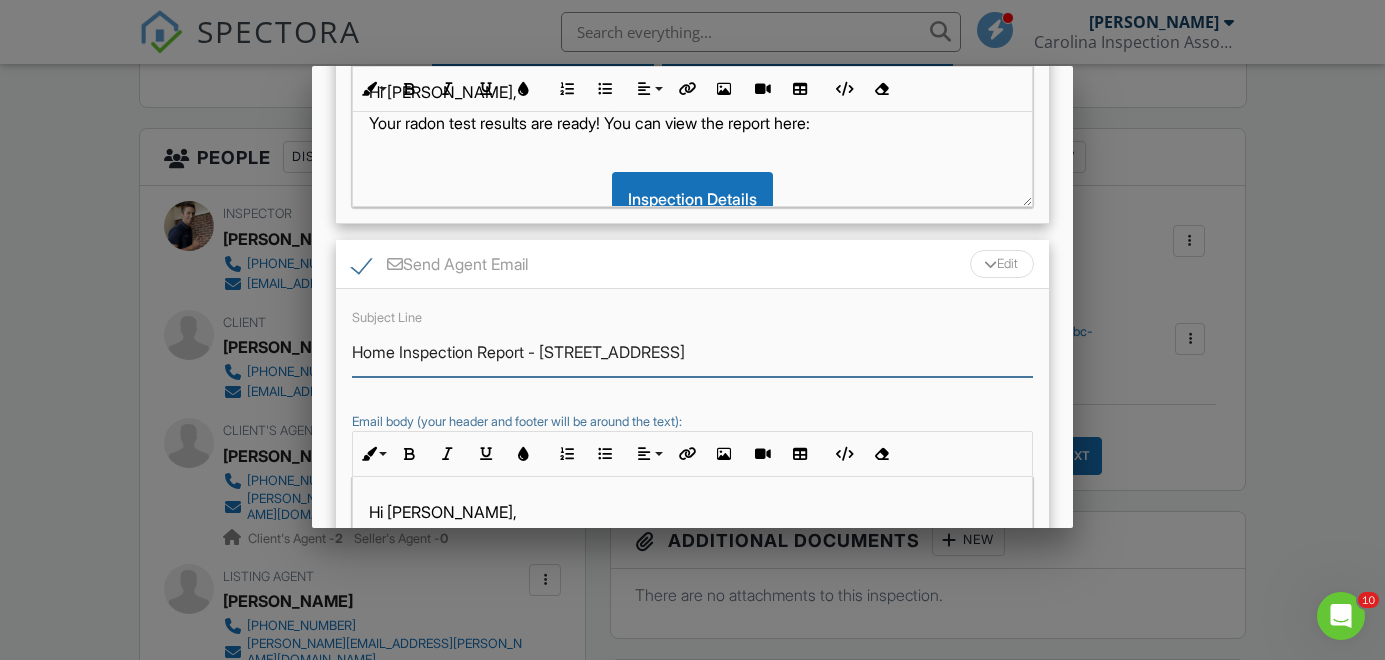 drag, startPoint x: 534, startPoint y: 346, endPoint x: 108, endPoint y: 320, distance: 426.7927 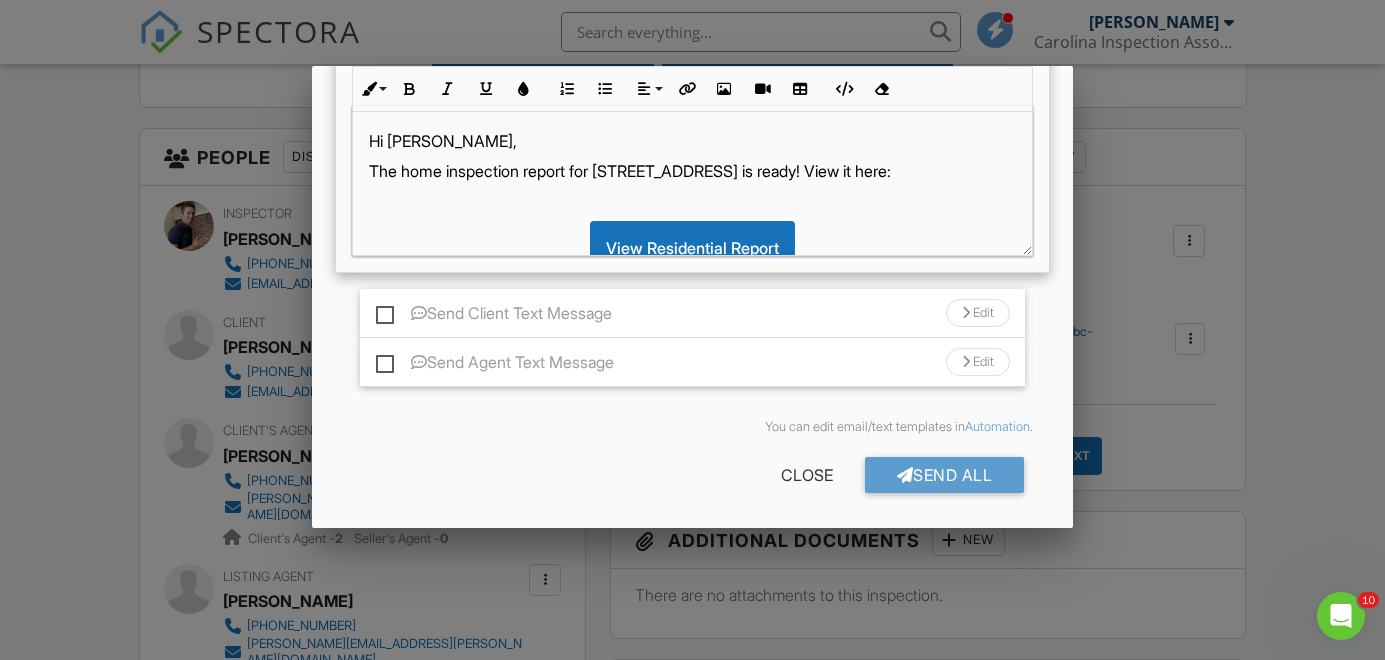 scroll, scrollTop: 845, scrollLeft: 0, axis: vertical 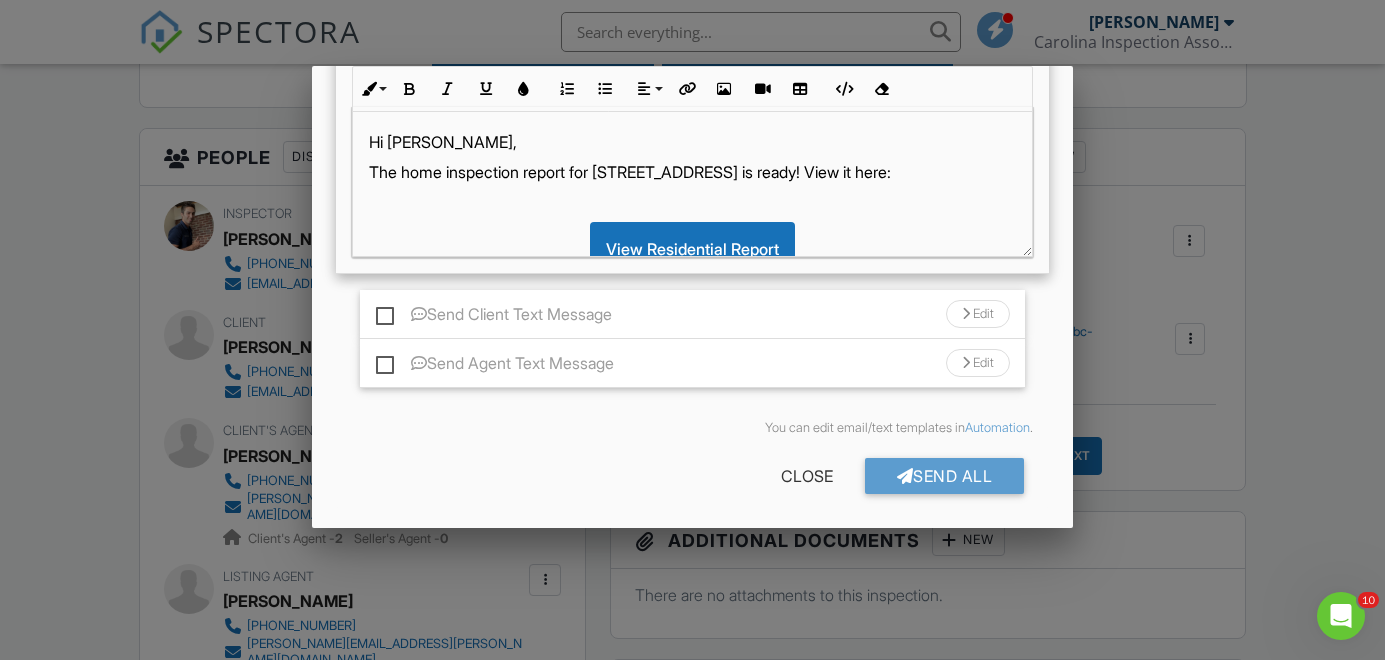 type on "Radon Test Results - 1326 Willow Rdg Wy, Spartanburg, SC 29307" 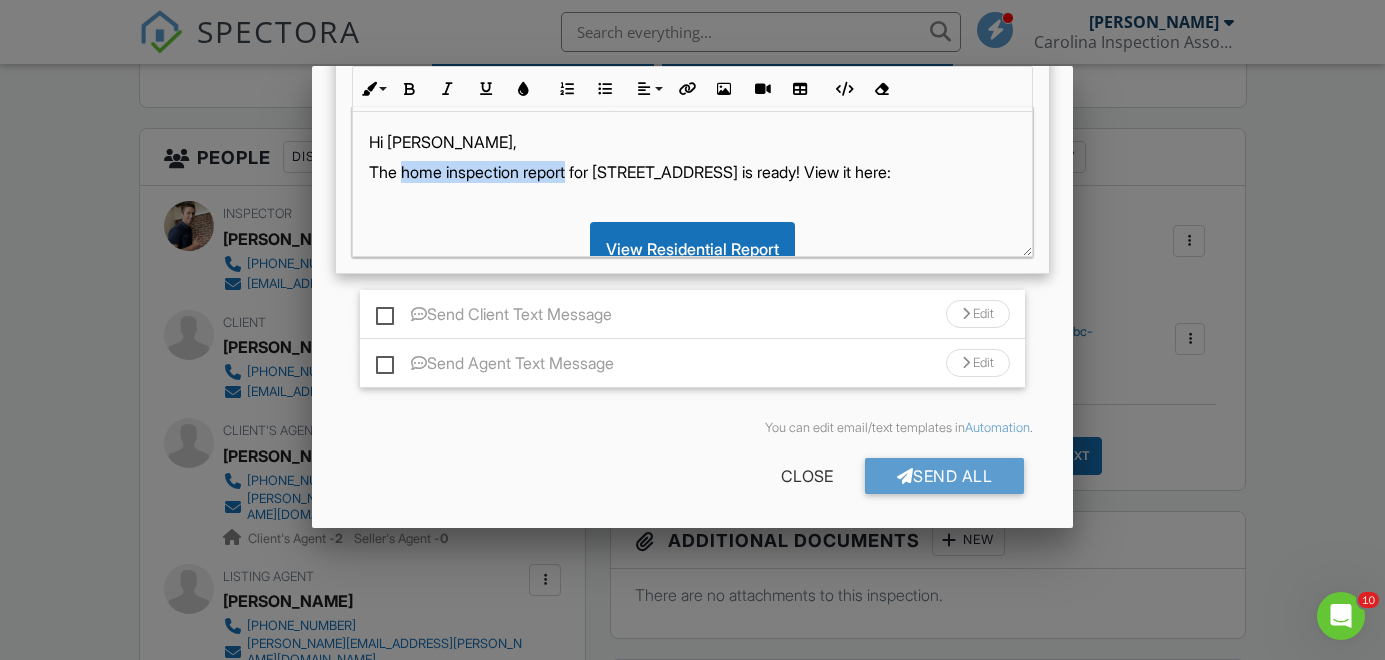 drag, startPoint x: 400, startPoint y: 176, endPoint x: 578, endPoint y: 159, distance: 178.80995 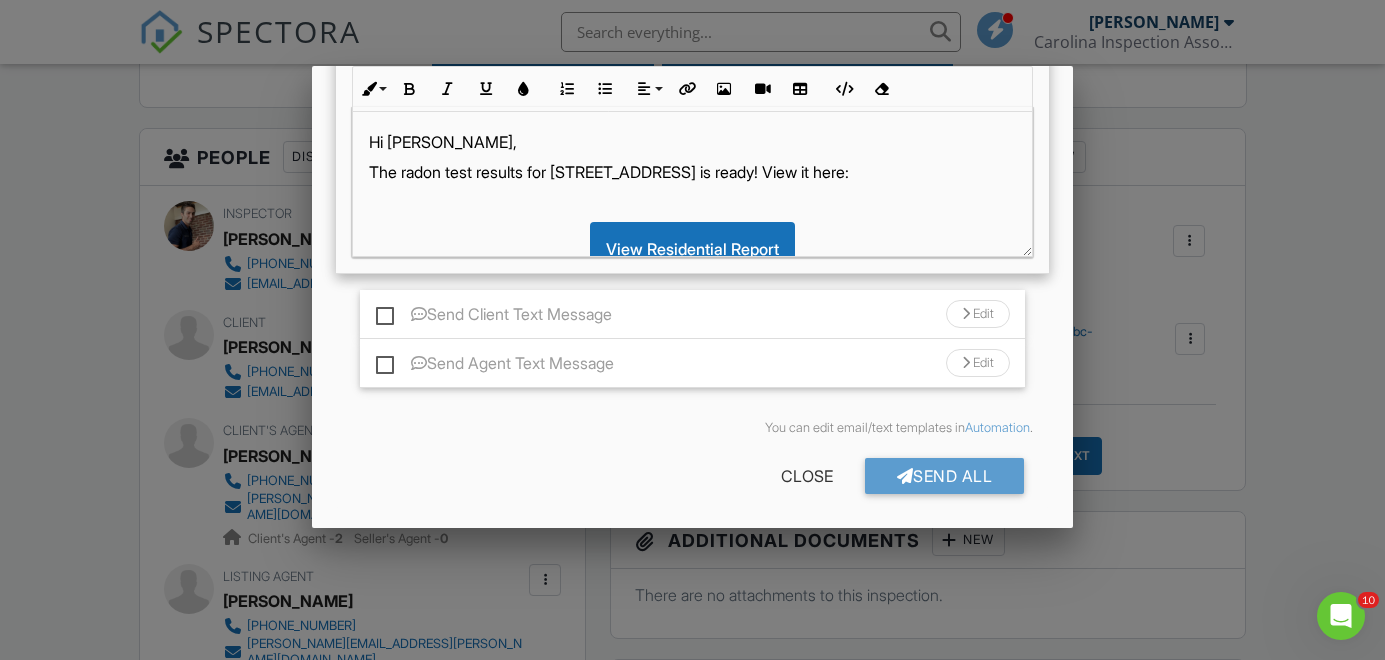 click on "The radon test results for 1326 Willow Rdg Wy is ready! View it here:" at bounding box center (693, 172) 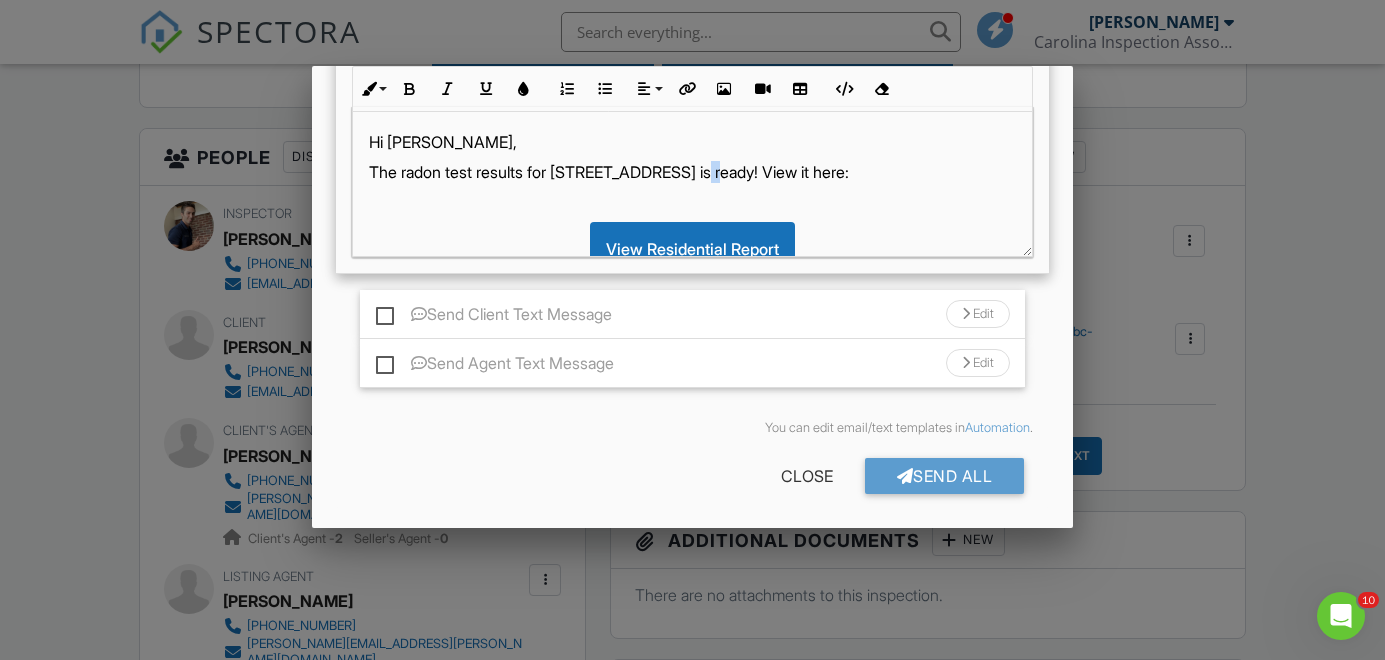 click on "The radon test results for 1326 Willow Rdg Wy is ready! View it here:" at bounding box center (693, 172) 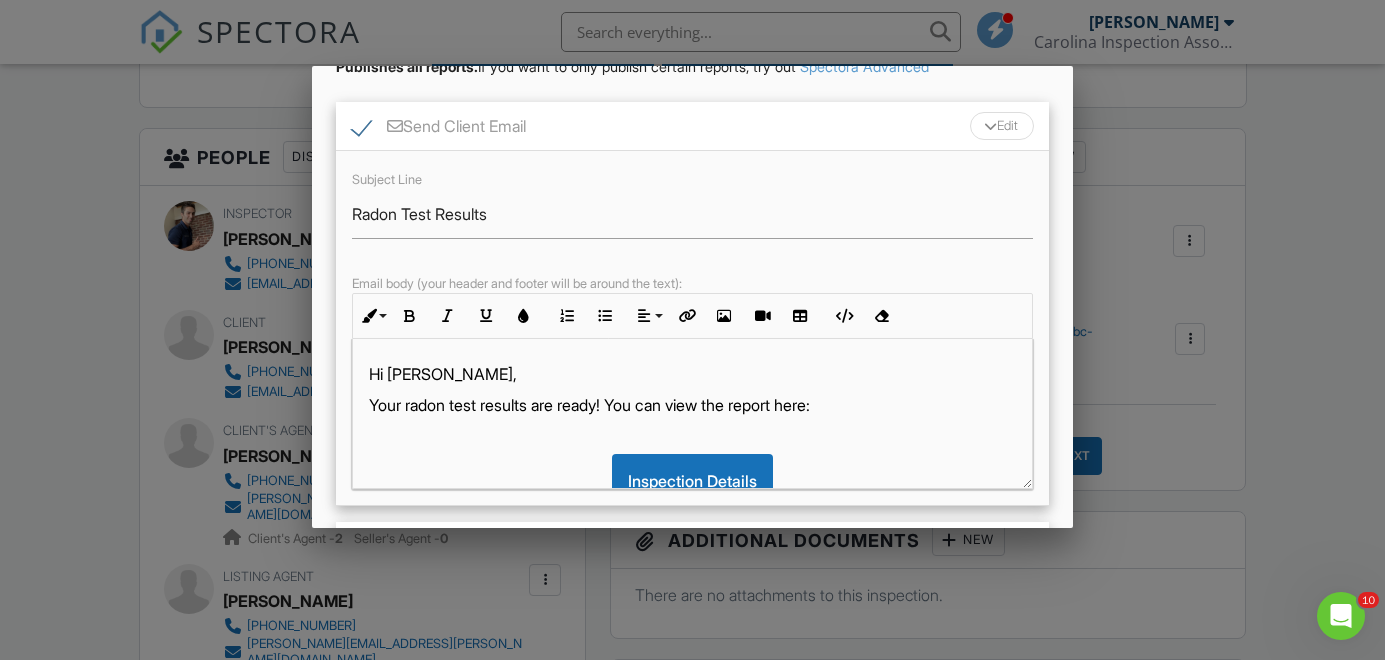 scroll, scrollTop: 376, scrollLeft: 0, axis: vertical 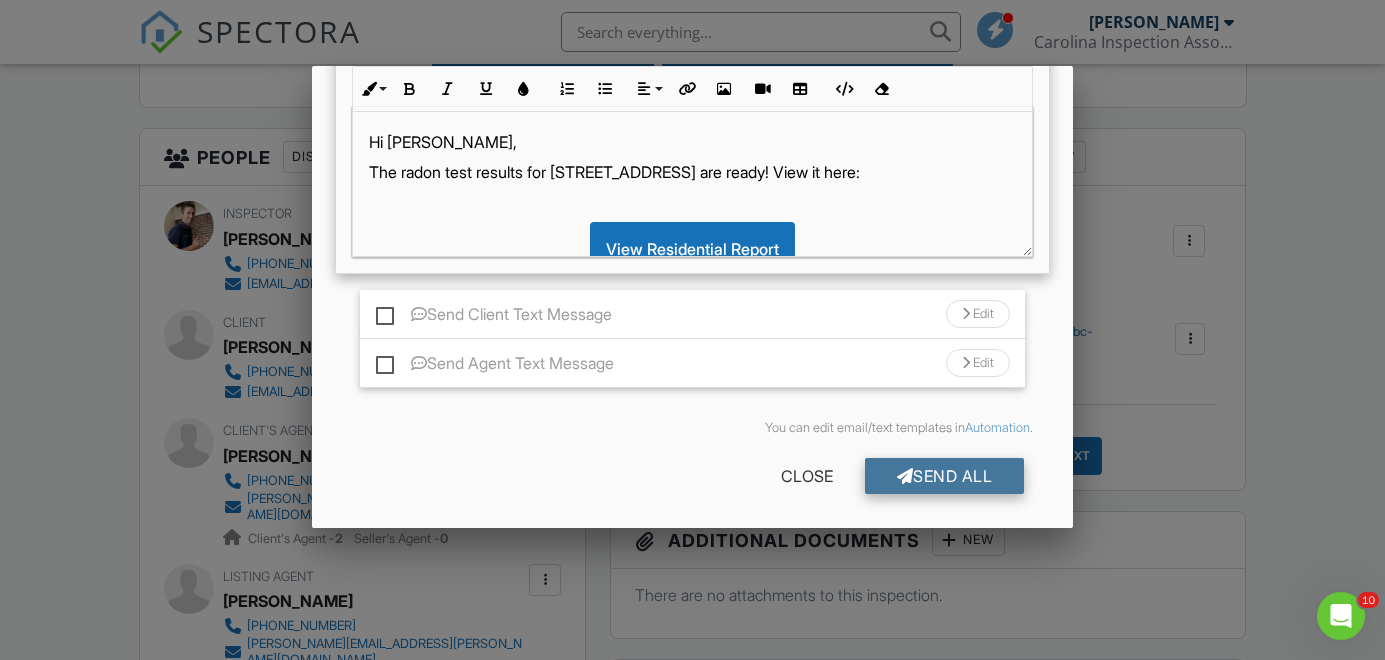 click on "Send All" at bounding box center (945, 476) 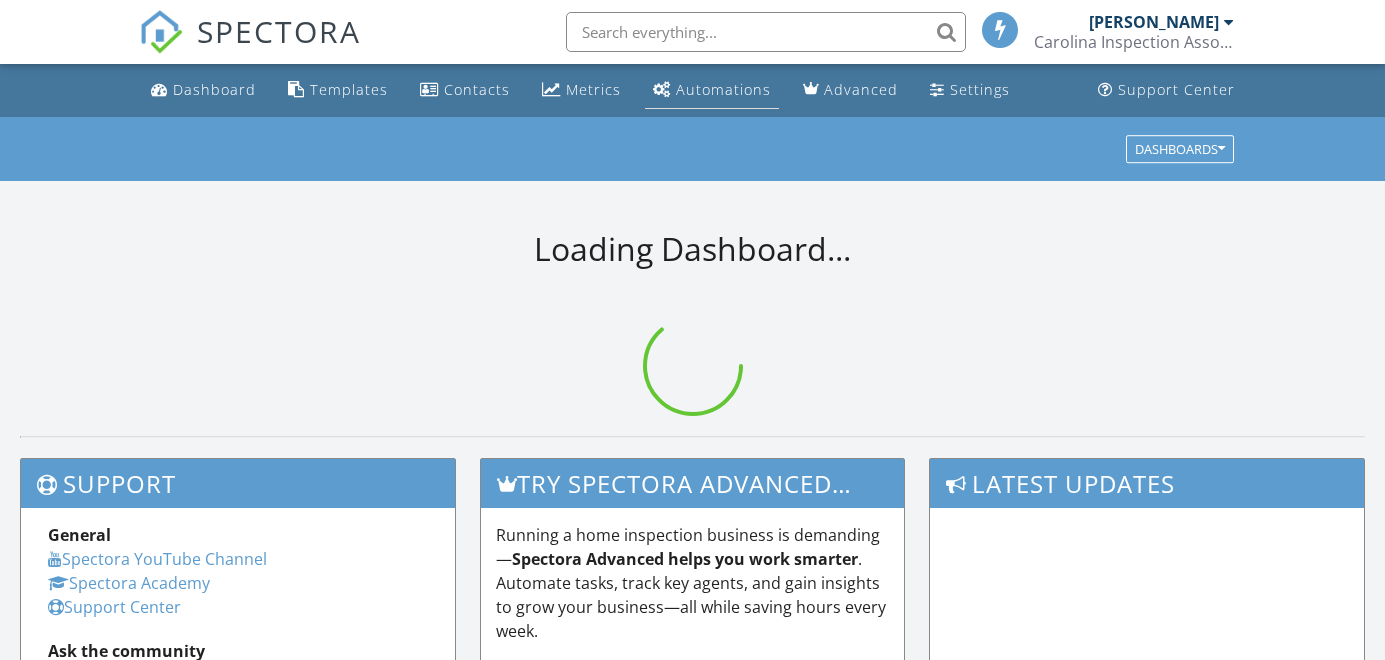 scroll, scrollTop: 0, scrollLeft: 0, axis: both 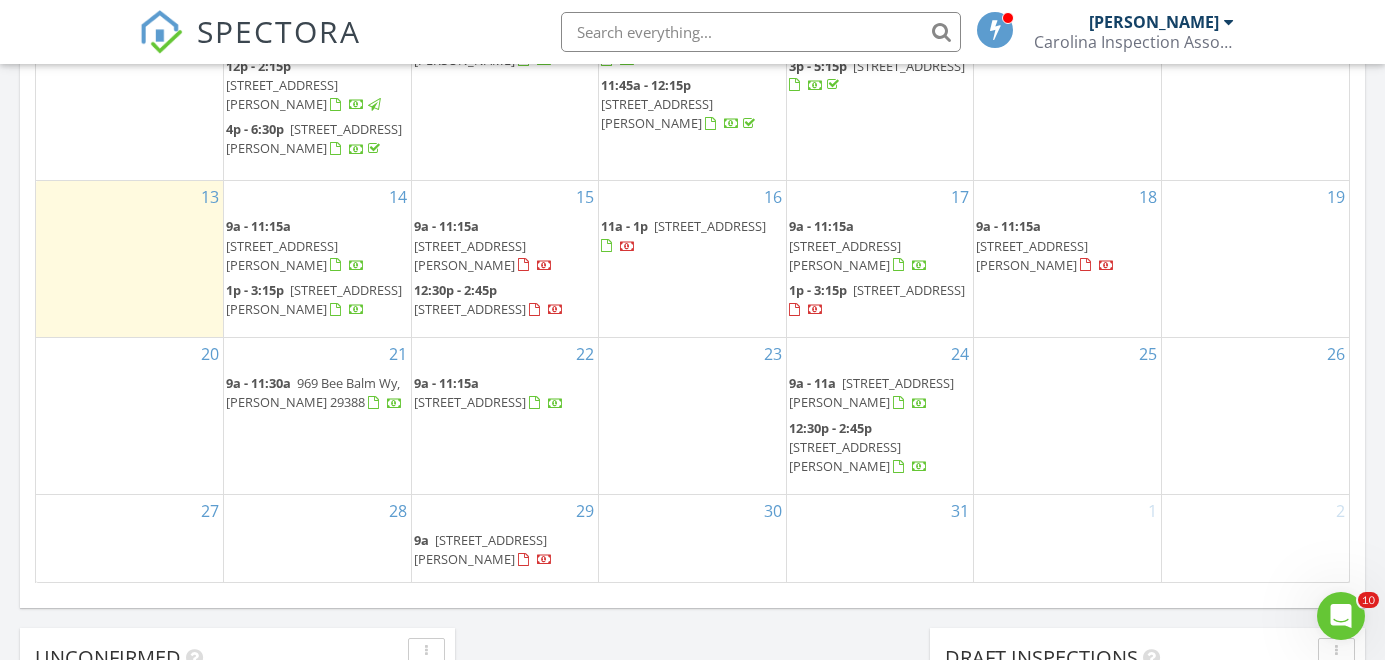 click on "[STREET_ADDRESS][PERSON_NAME]" at bounding box center [282, 255] 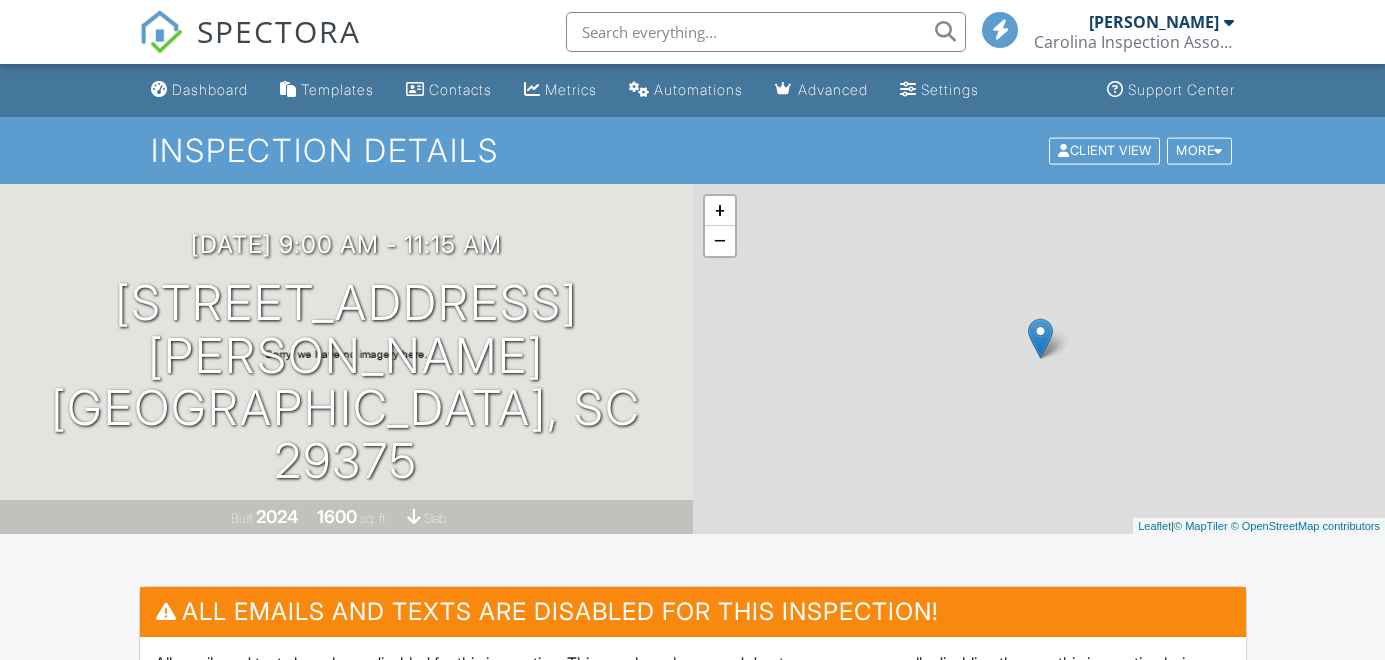 scroll, scrollTop: 0, scrollLeft: 0, axis: both 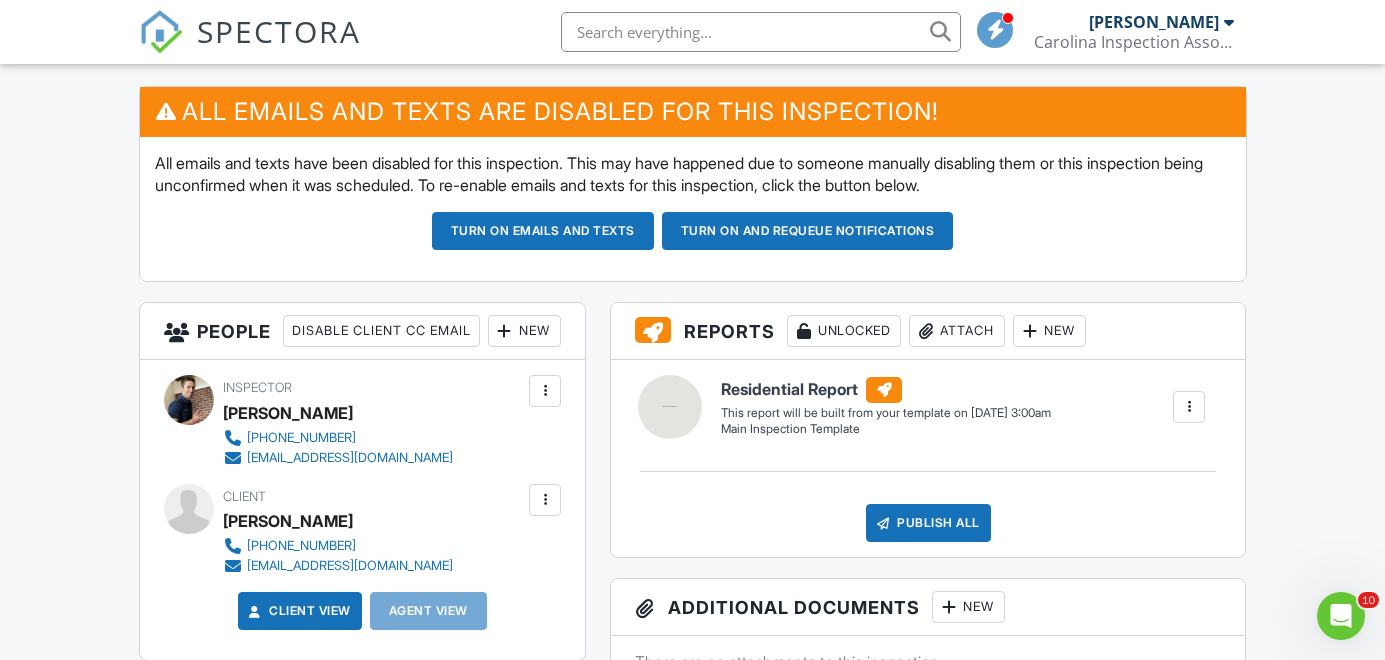 click at bounding box center (545, 500) 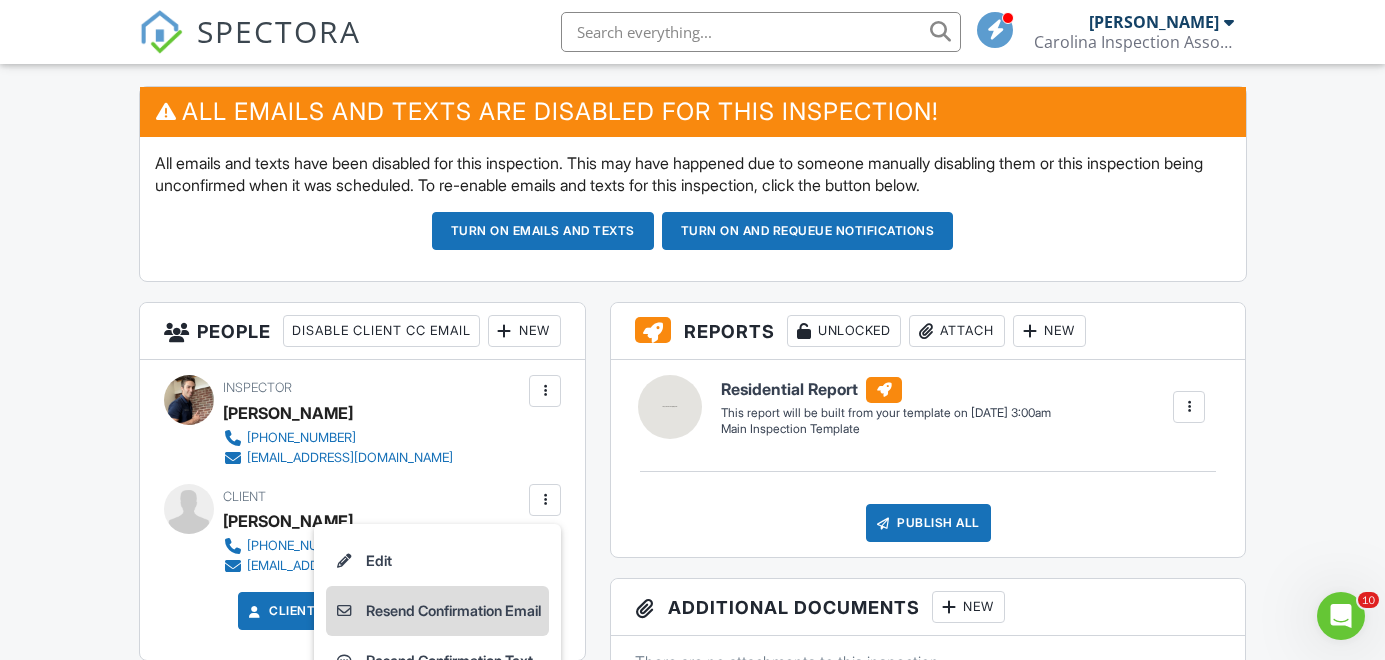 click on "Resend Confirmation Email" at bounding box center (437, 611) 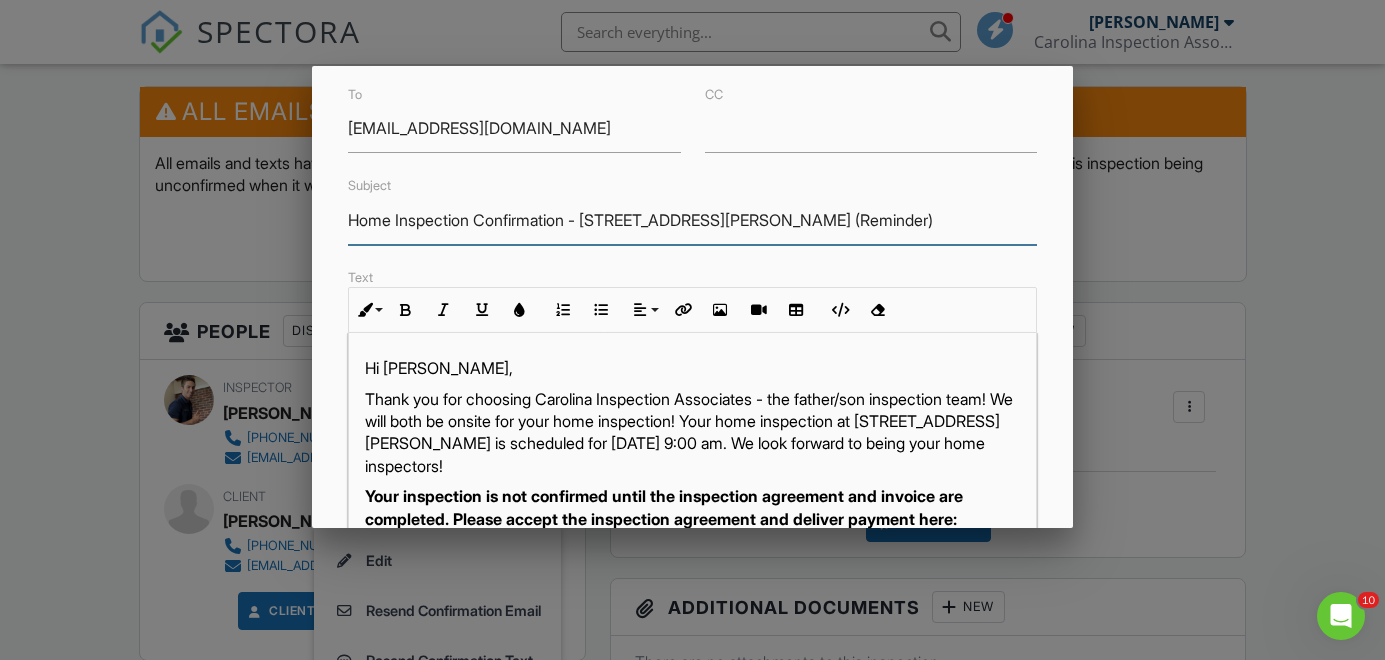 scroll, scrollTop: 134, scrollLeft: 0, axis: vertical 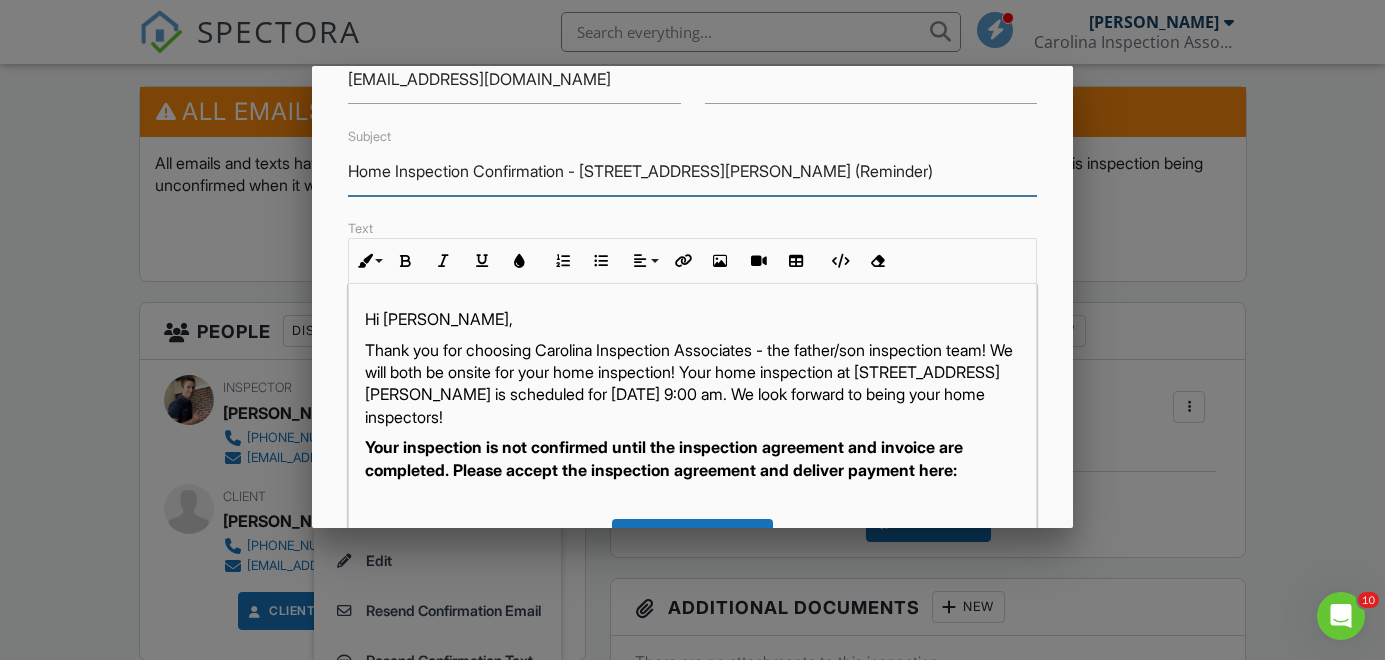 type on "Home Inspection Confirmation - [STREET_ADDRESS][PERSON_NAME] (Reminder)" 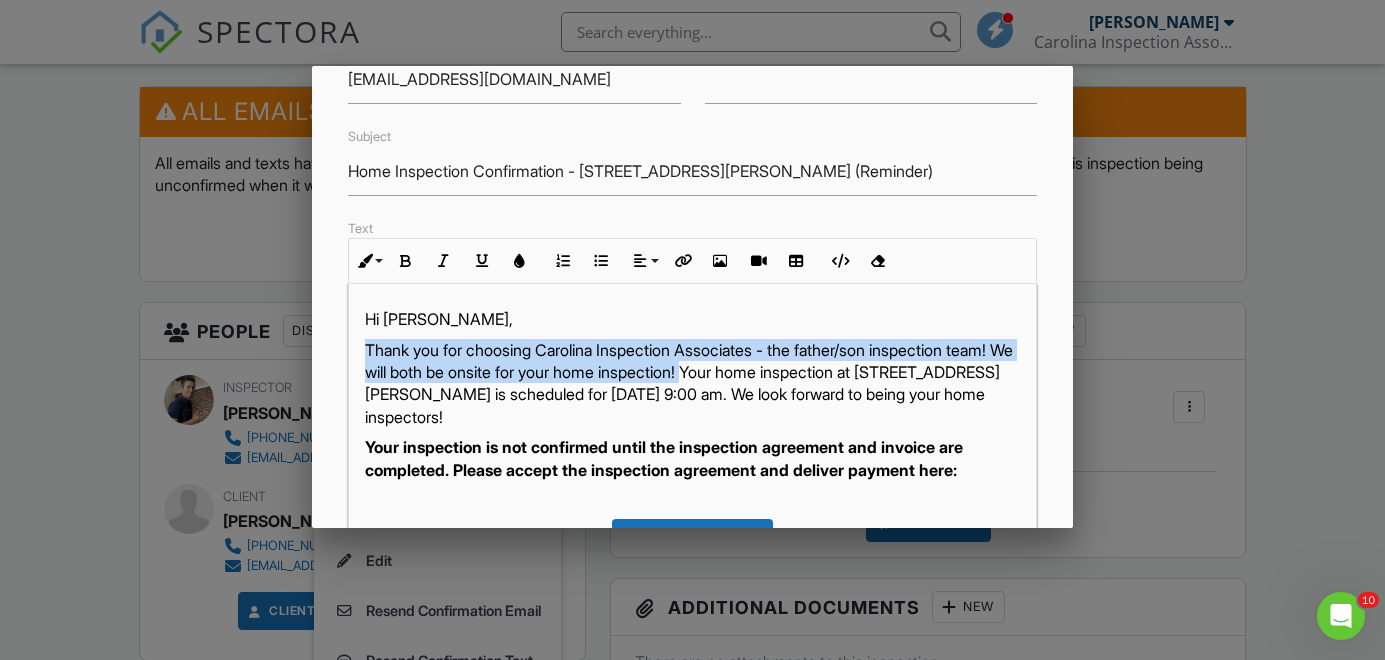 drag, startPoint x: 779, startPoint y: 364, endPoint x: 323, endPoint y: 341, distance: 456.57968 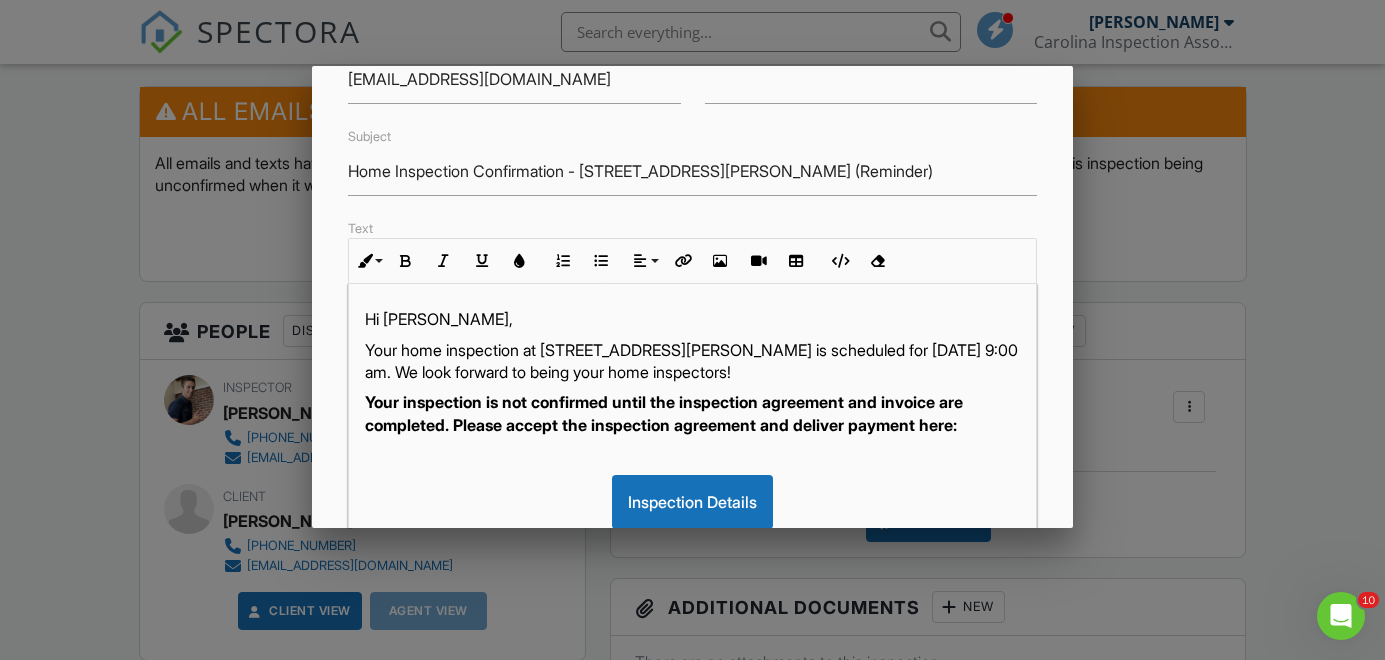 click on "Your home inspection at 947 Rev Robert Reid Street, Reidville, SC 29375 is scheduled for 07/14/2025 at 9:00 am. We look forward to being your home inspectors!" at bounding box center [693, 361] 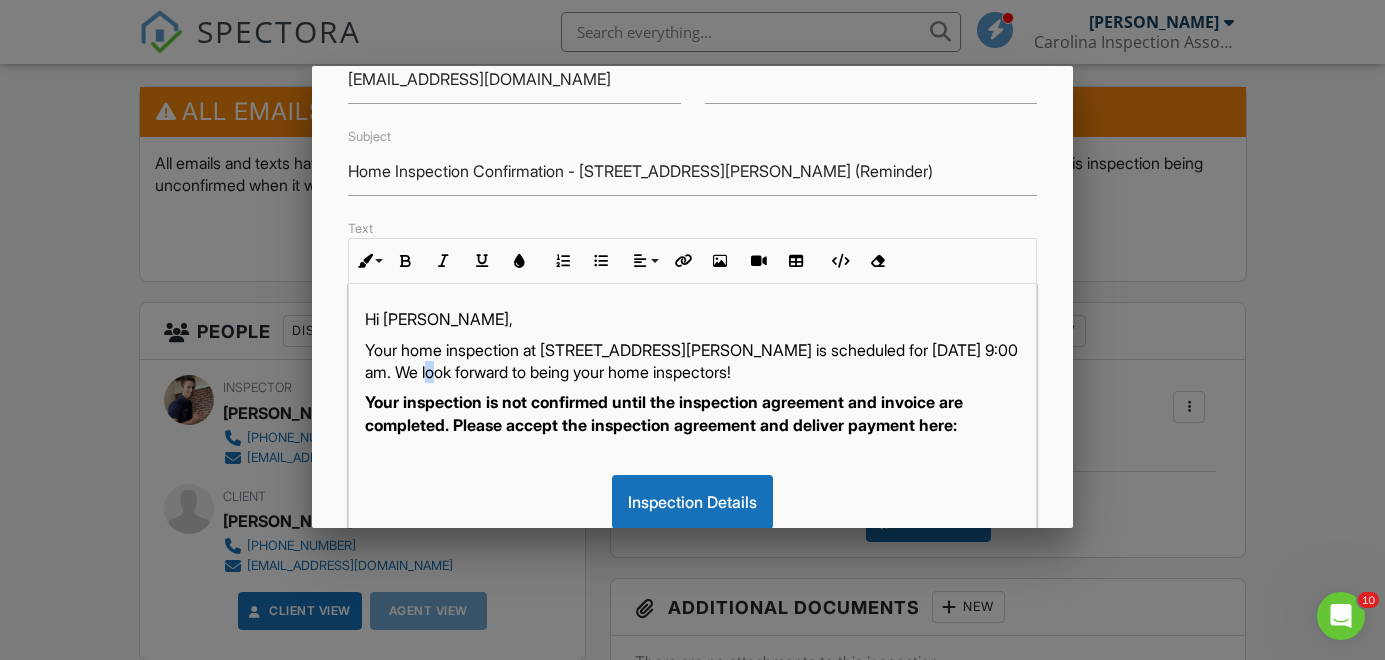 click on "Your home inspection at 947 Rev Robert Reid Street, Reidville, SC 29375 is scheduled for 07/14/2025 at 9:00 am. We look forward to being your home inspectors!" at bounding box center (693, 361) 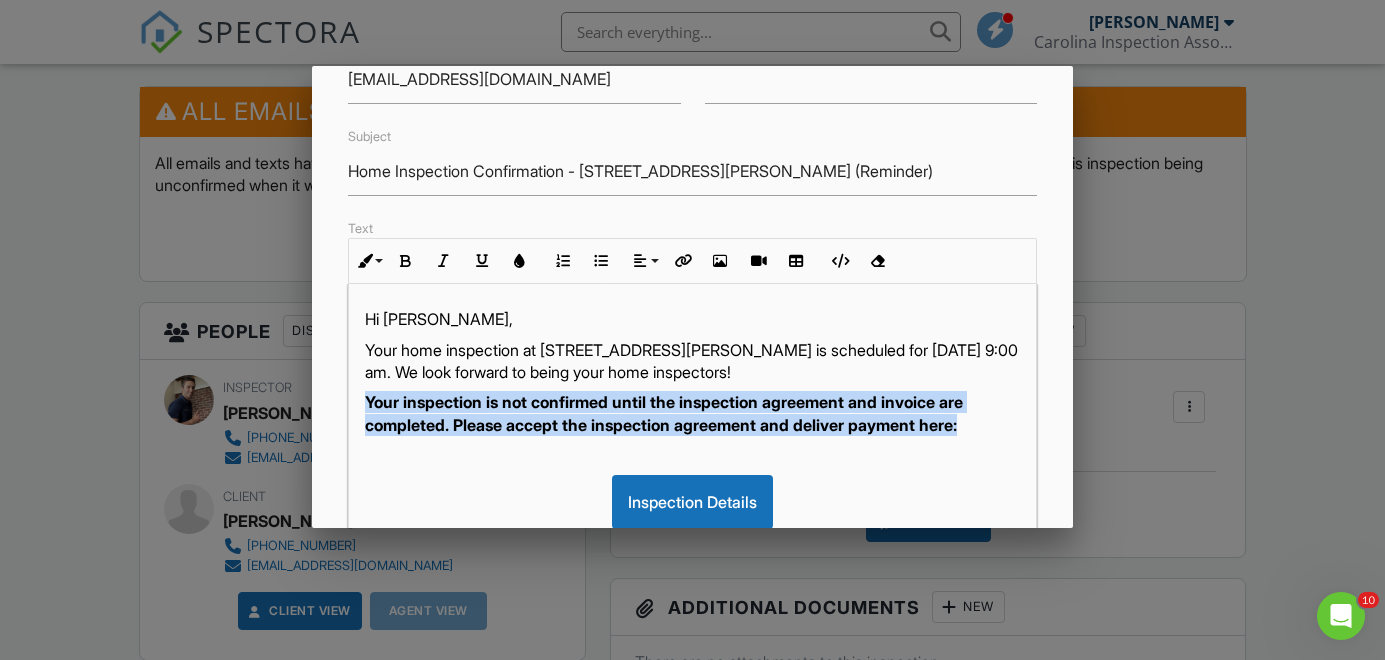 drag, startPoint x: 978, startPoint y: 429, endPoint x: 199, endPoint y: 396, distance: 779.69867 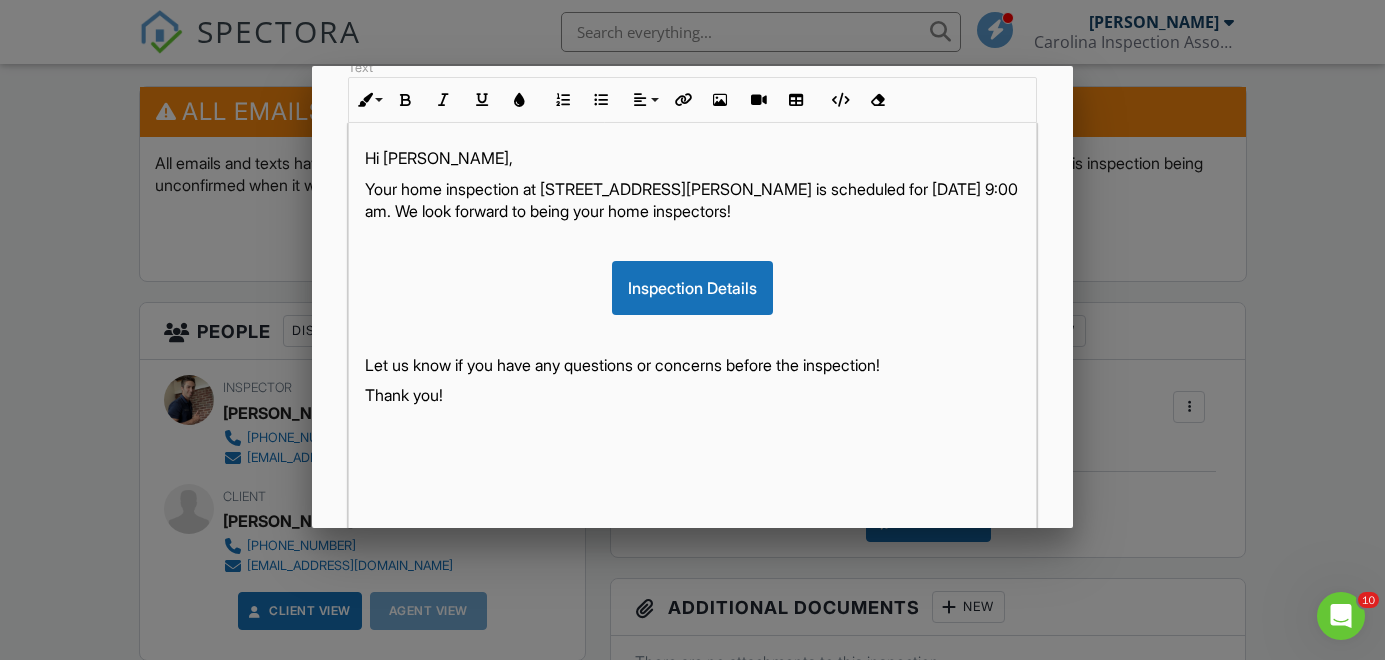 scroll, scrollTop: 382, scrollLeft: 0, axis: vertical 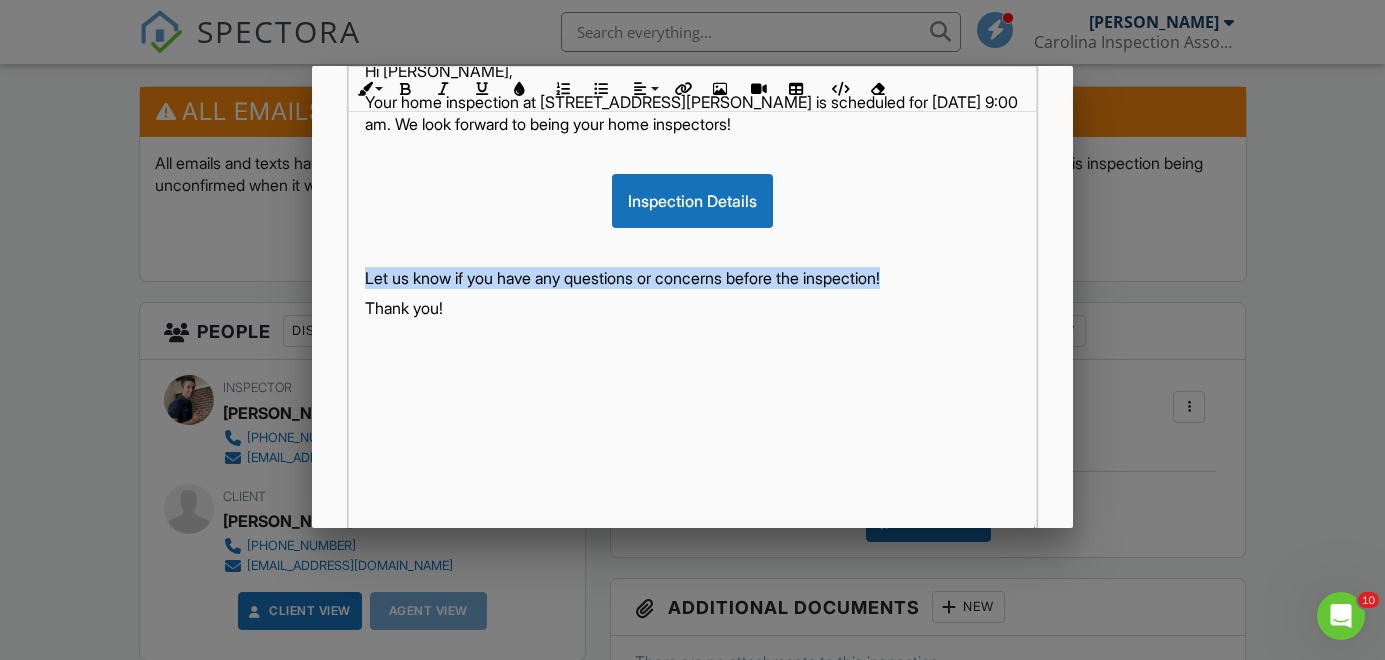 drag, startPoint x: 960, startPoint y: 280, endPoint x: 285, endPoint y: 258, distance: 675.3584 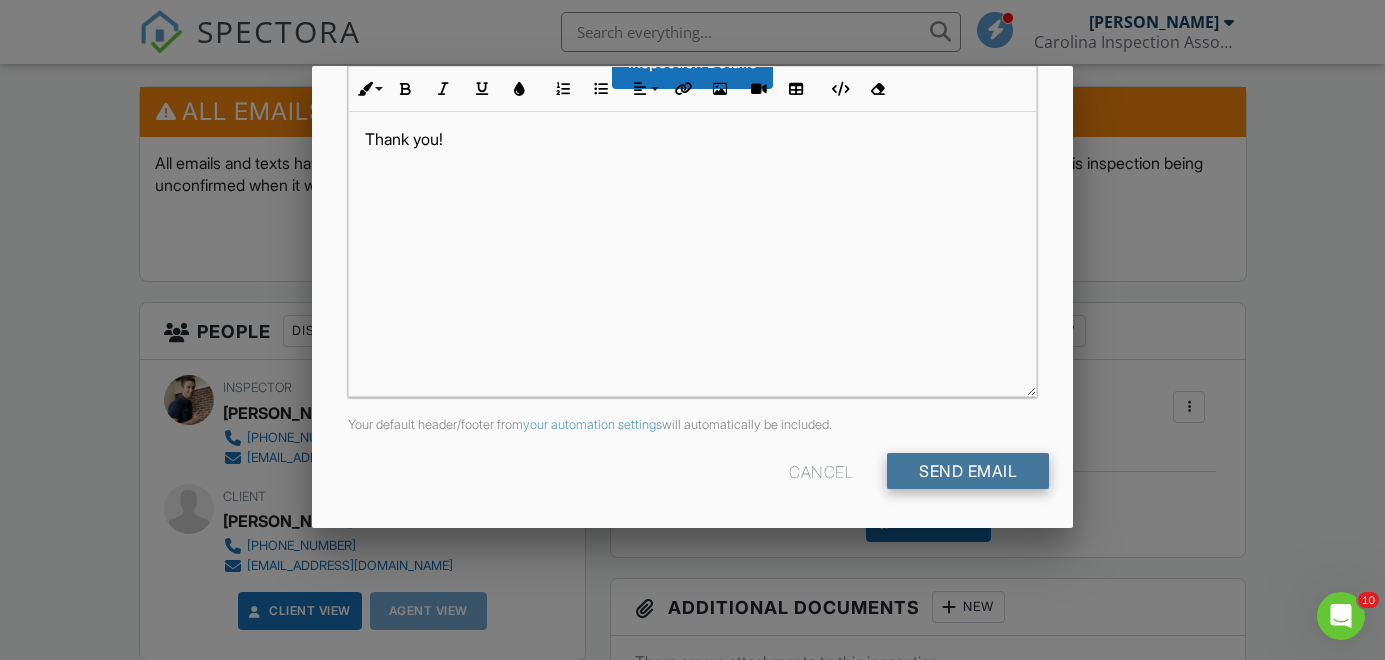 scroll, scrollTop: 520, scrollLeft: 0, axis: vertical 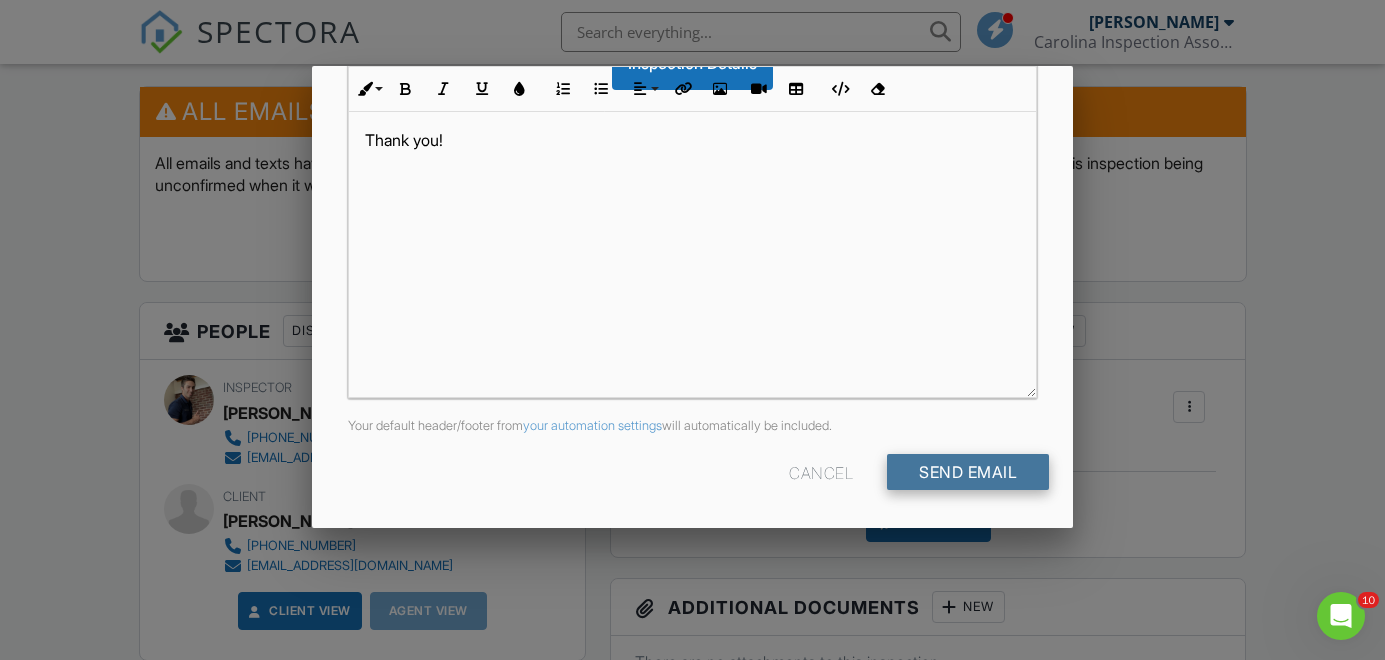 click on "Send Email" at bounding box center (968, 472) 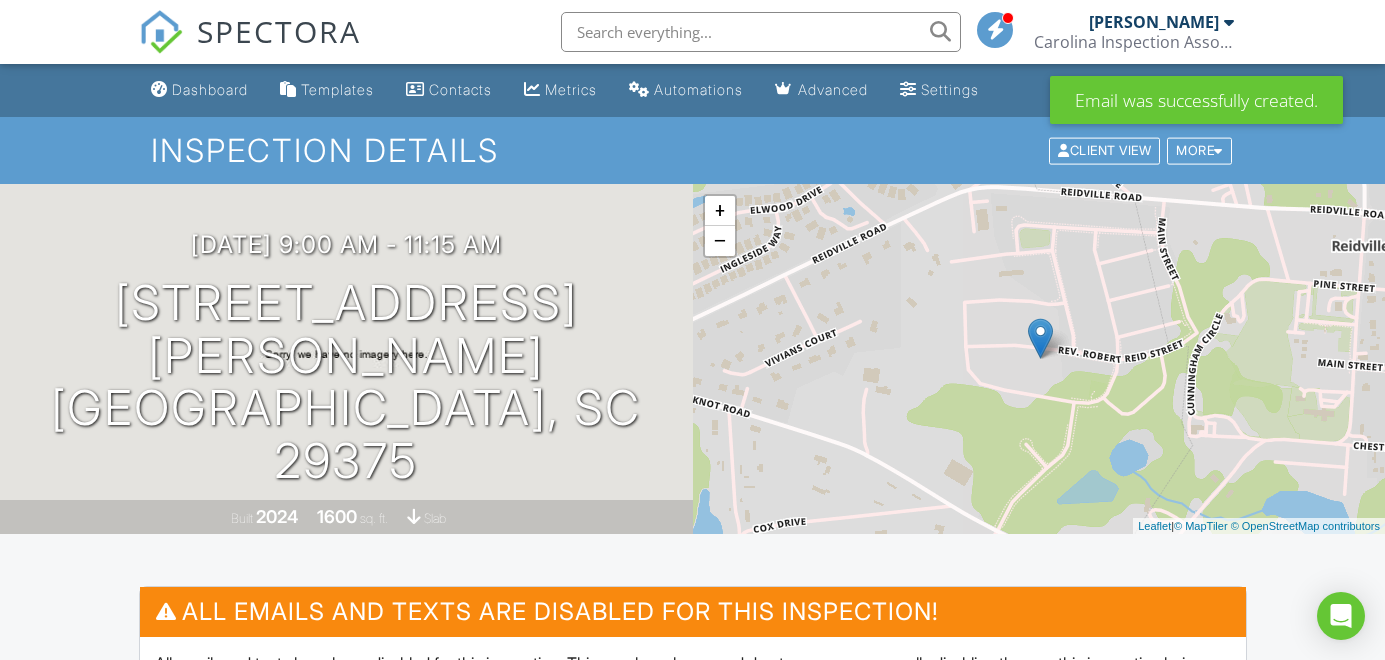 scroll, scrollTop: 1696, scrollLeft: 0, axis: vertical 